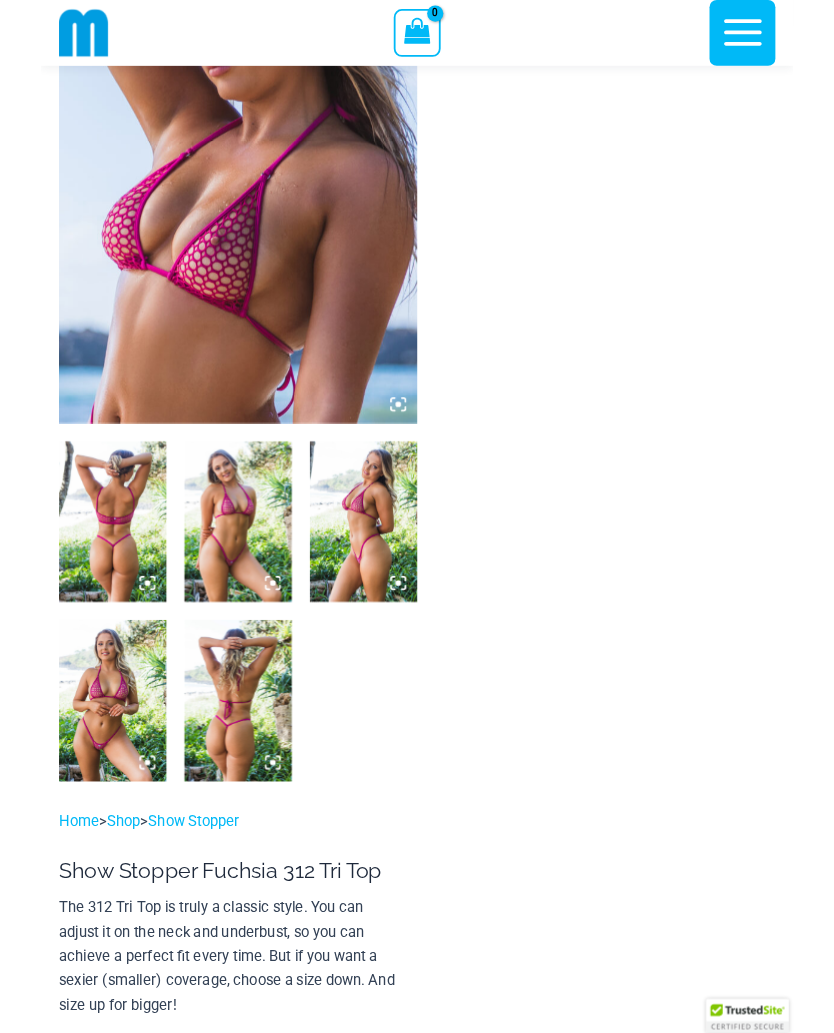 scroll, scrollTop: 253, scrollLeft: 0, axis: vertical 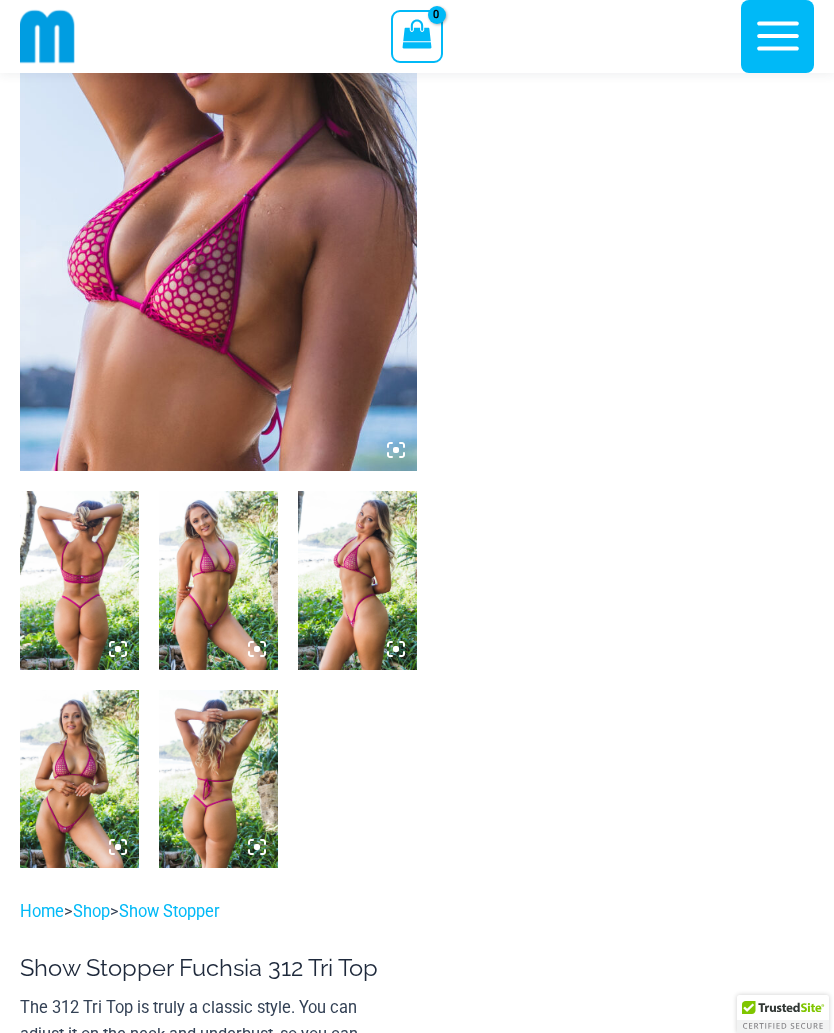 click at bounding box center (218, 174) 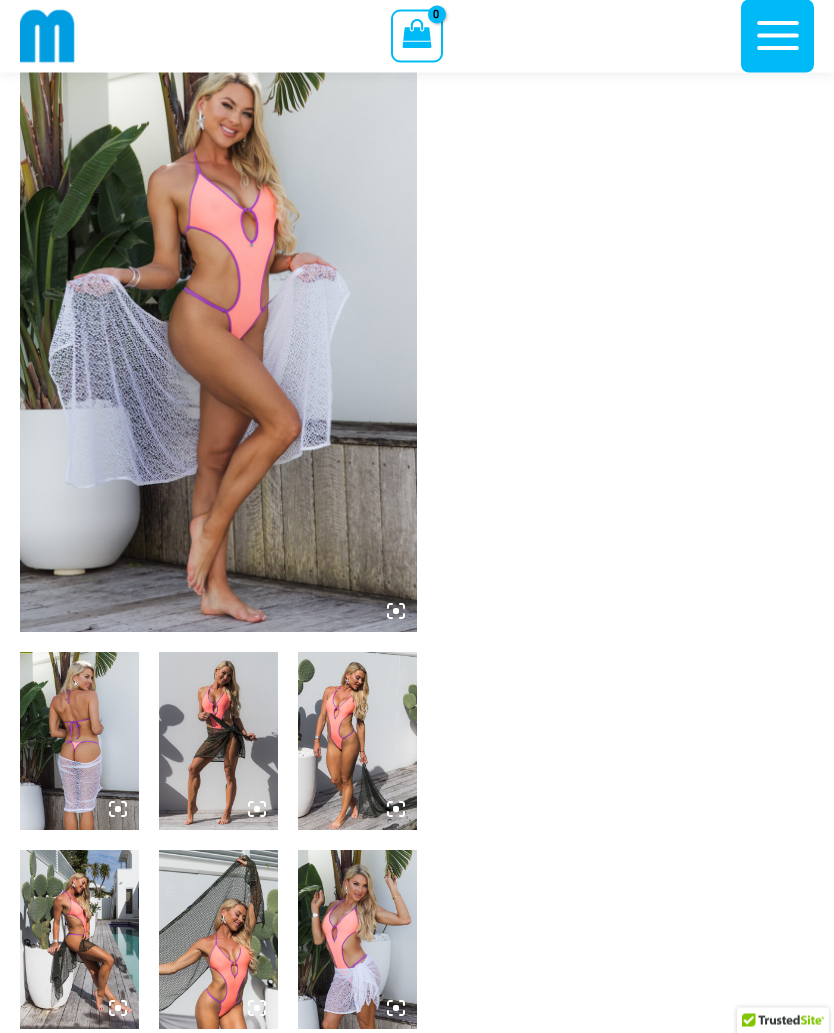 scroll, scrollTop: 0, scrollLeft: 0, axis: both 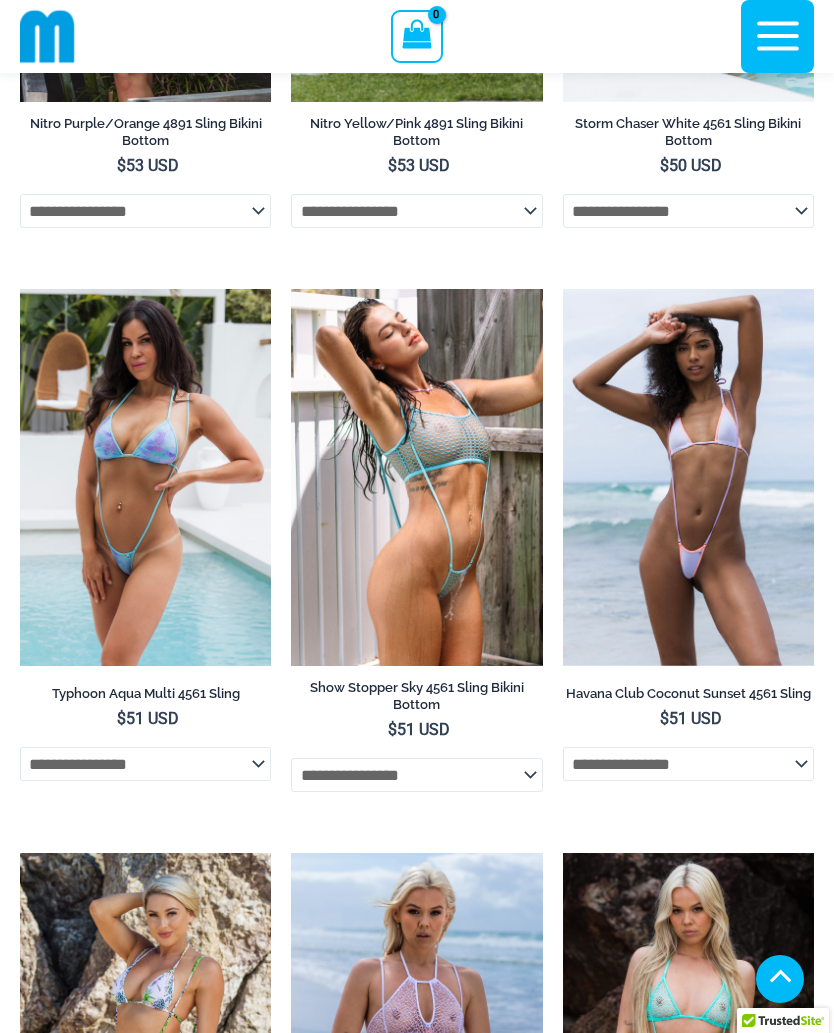 click at bounding box center [291, 289] 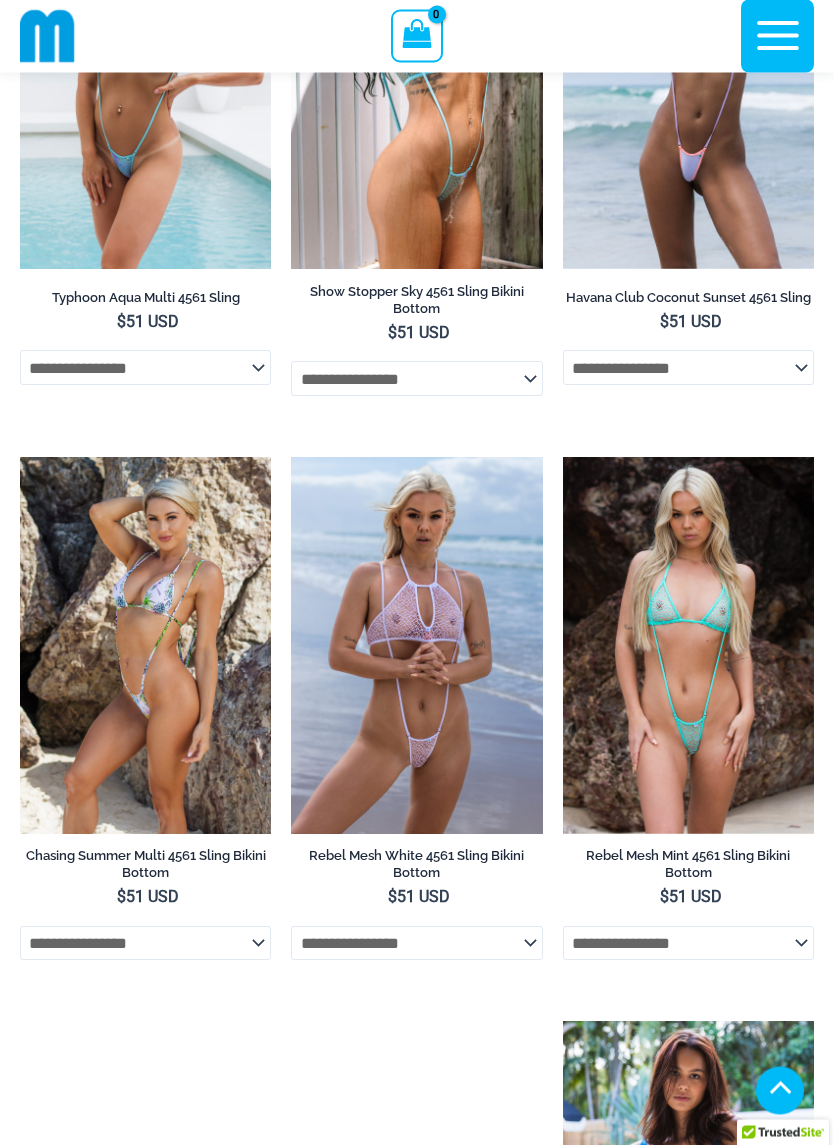 scroll, scrollTop: 1971, scrollLeft: 0, axis: vertical 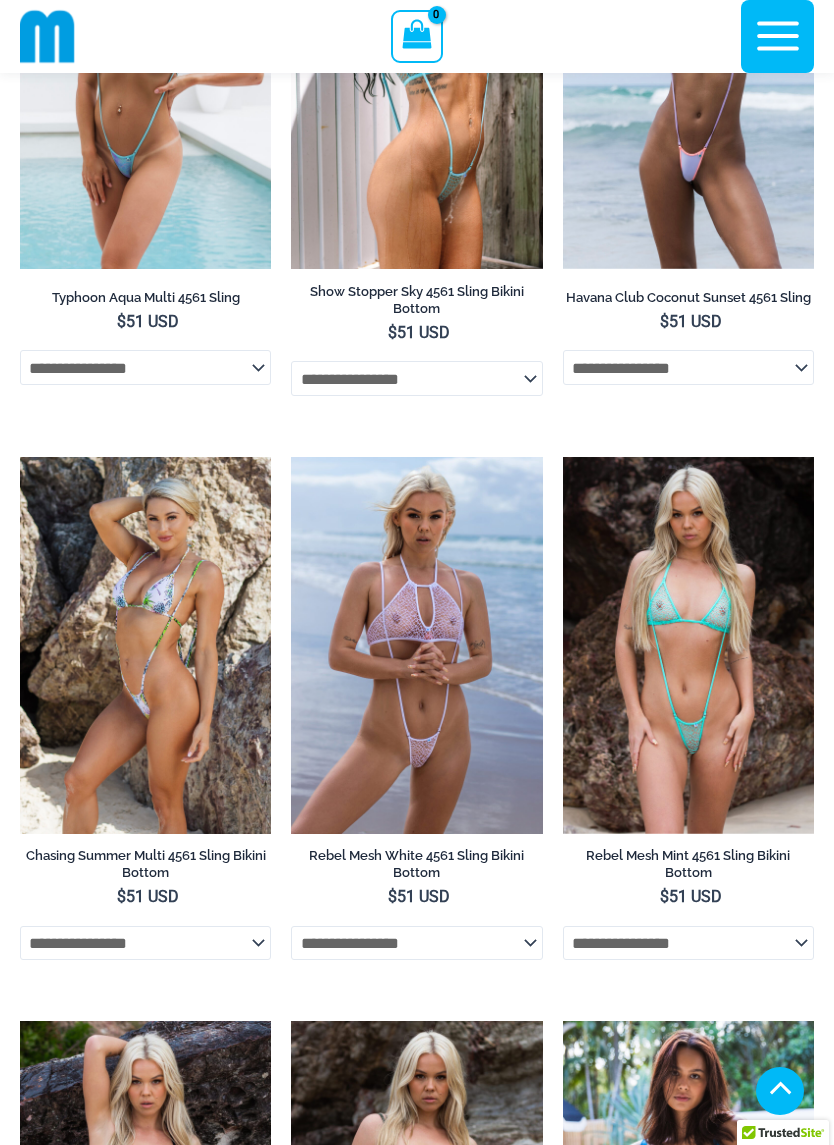 click at bounding box center [291, 457] 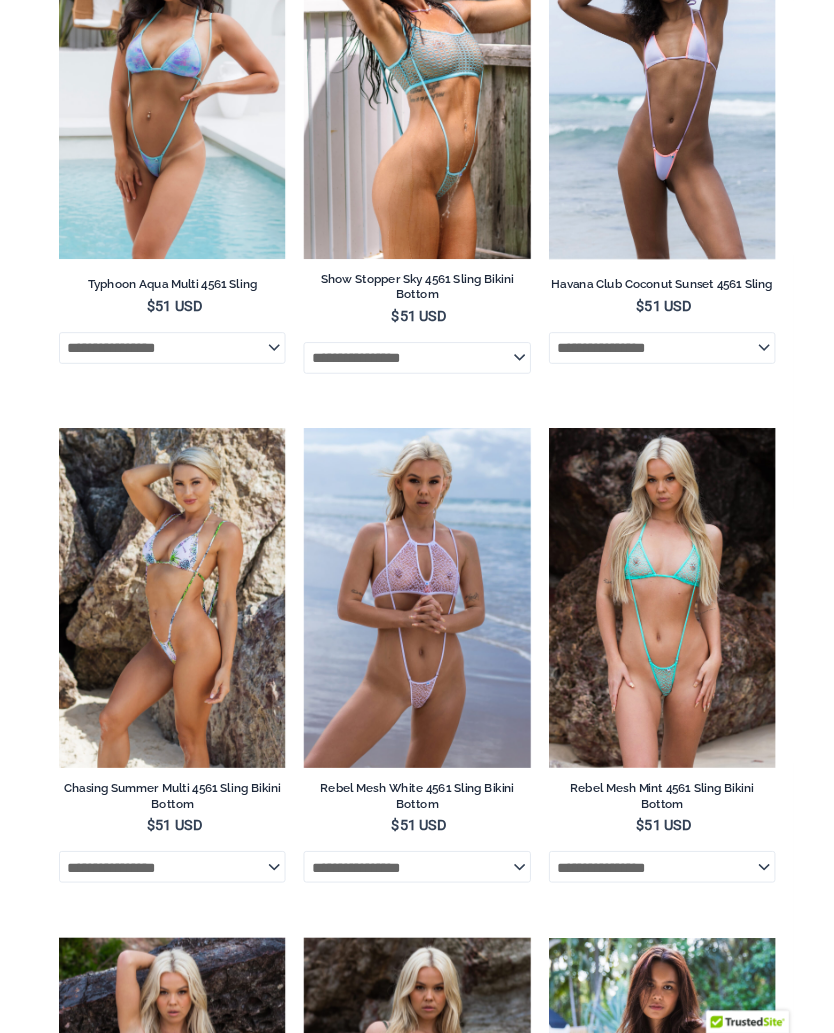 scroll, scrollTop: 2027, scrollLeft: 0, axis: vertical 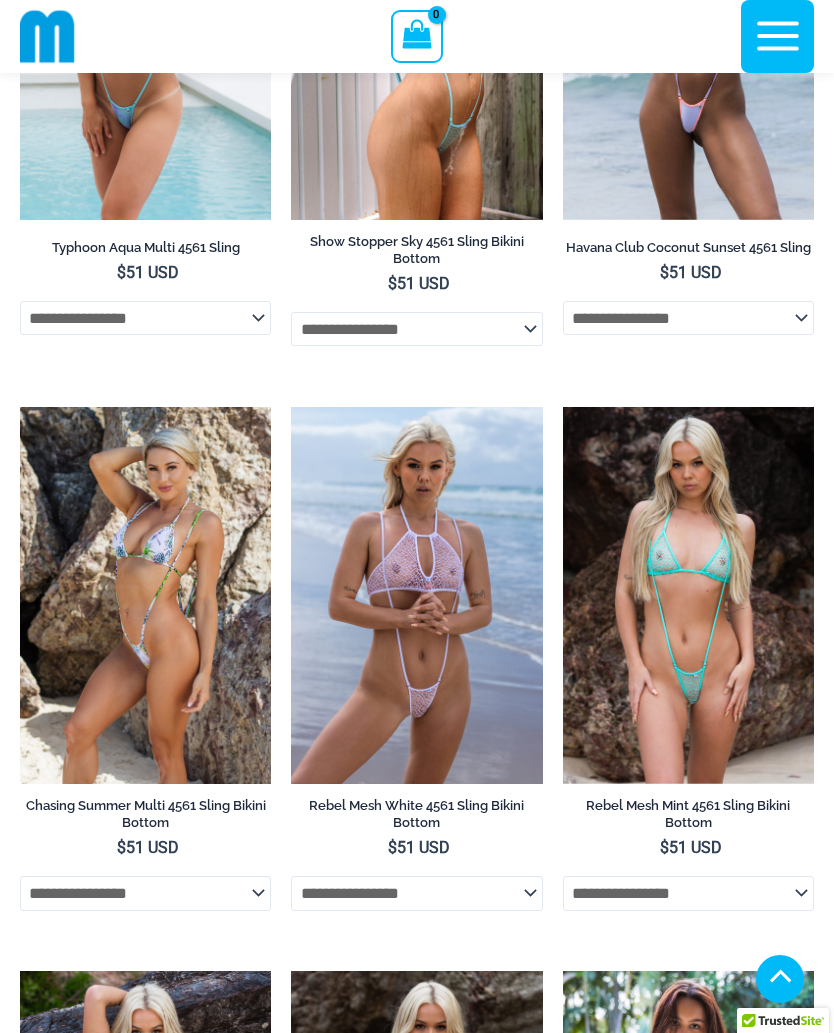 click at bounding box center (563, 407) 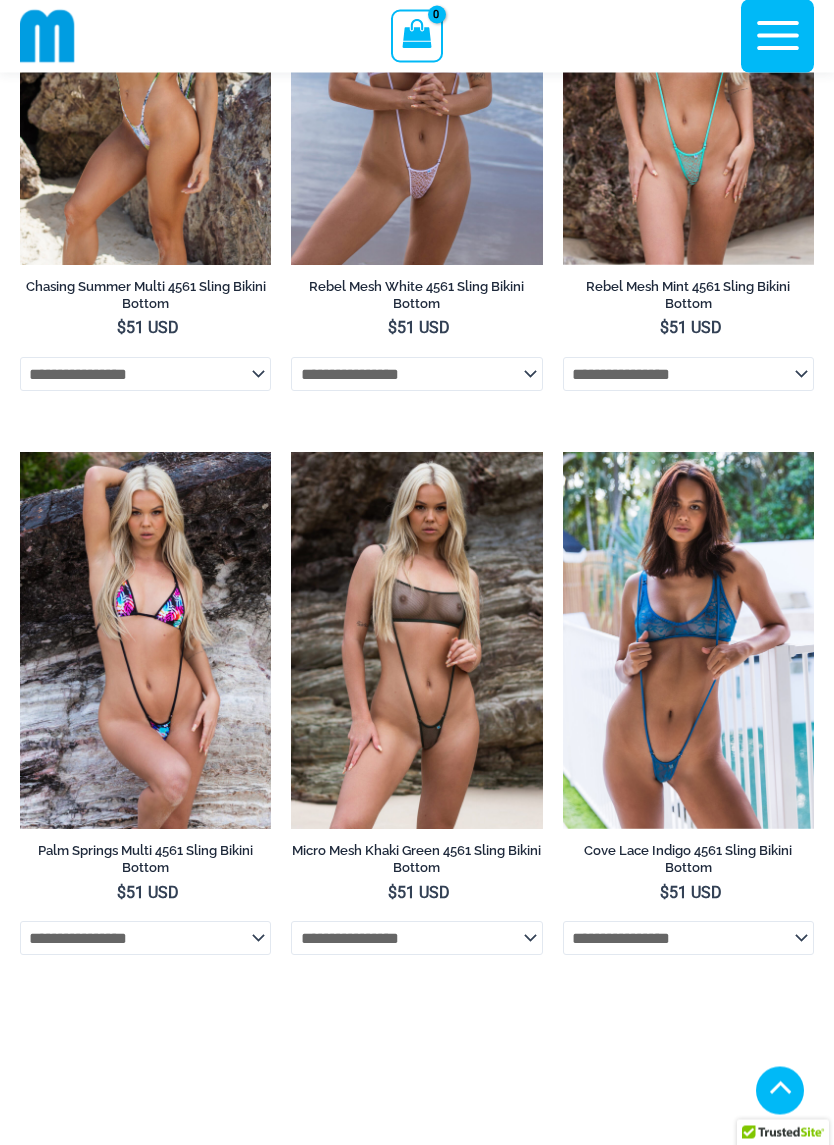 scroll, scrollTop: 2540, scrollLeft: 0, axis: vertical 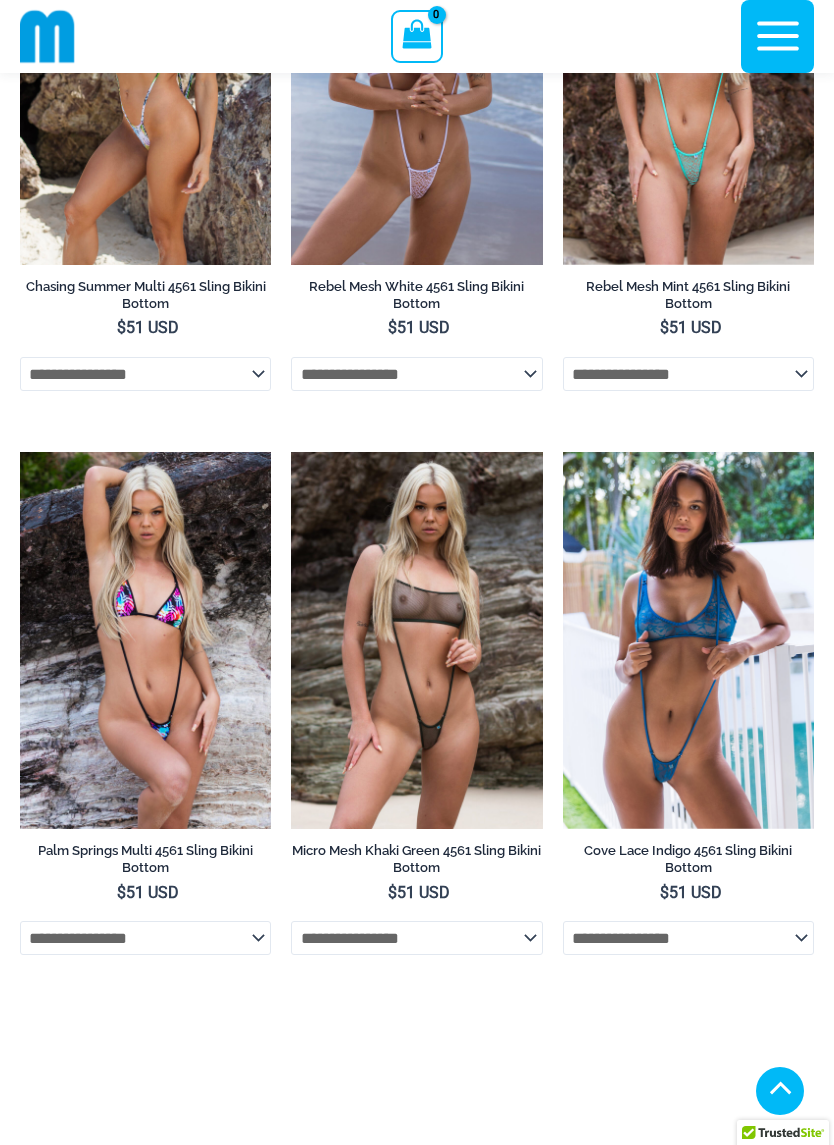 click at bounding box center (291, 452) 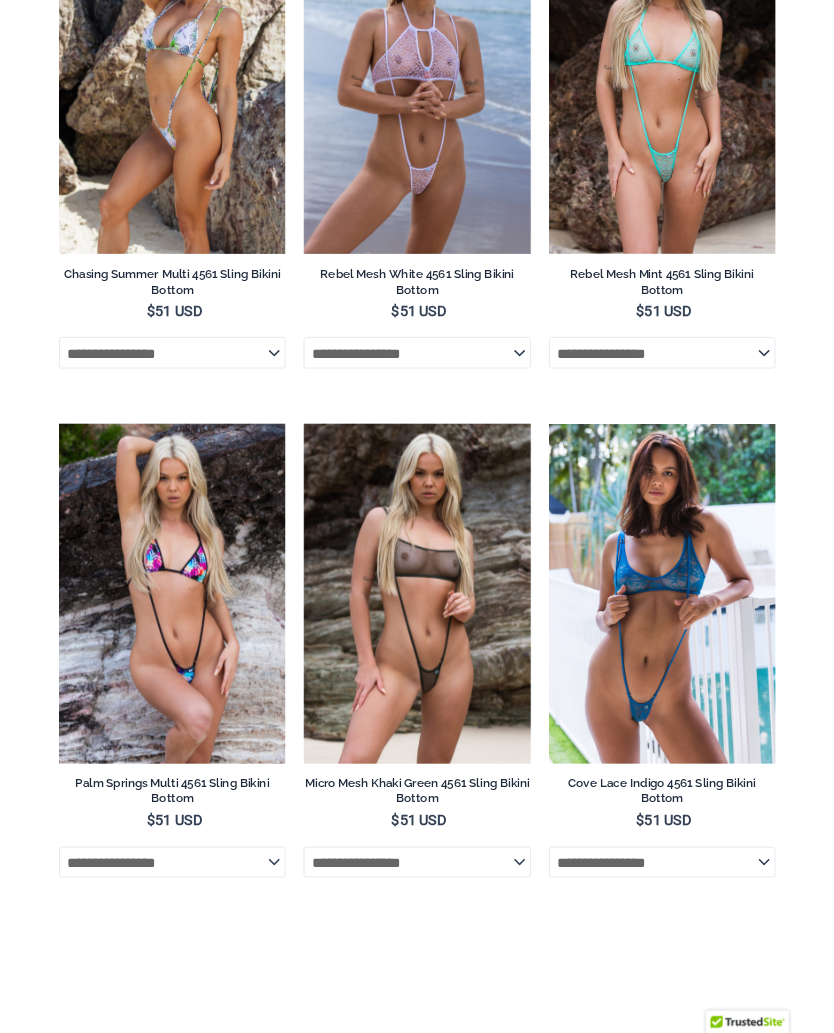 scroll, scrollTop: 2596, scrollLeft: 0, axis: vertical 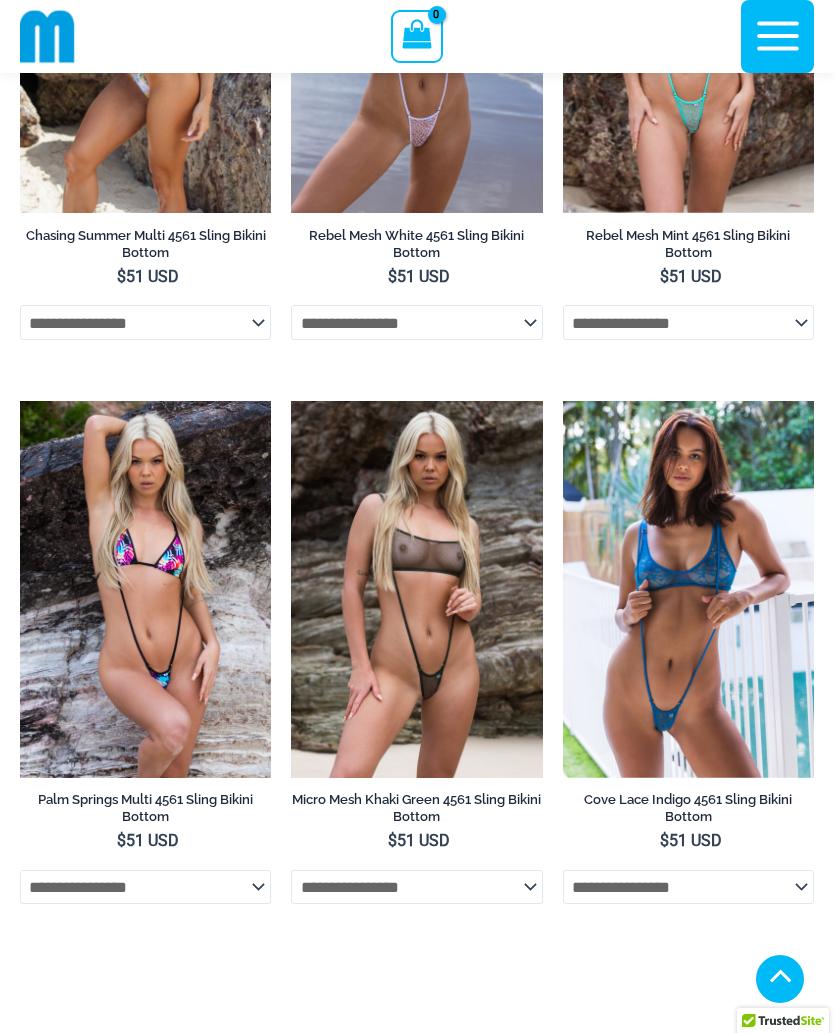 click at bounding box center [563, 401] 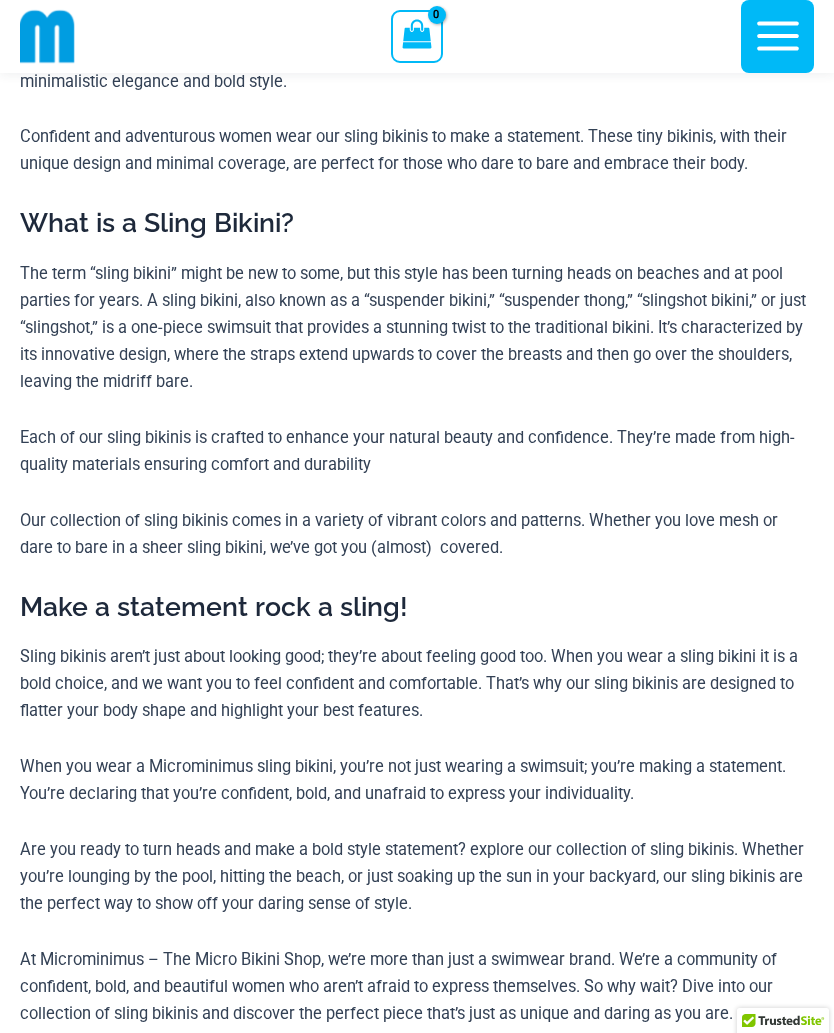 scroll, scrollTop: 150, scrollLeft: 0, axis: vertical 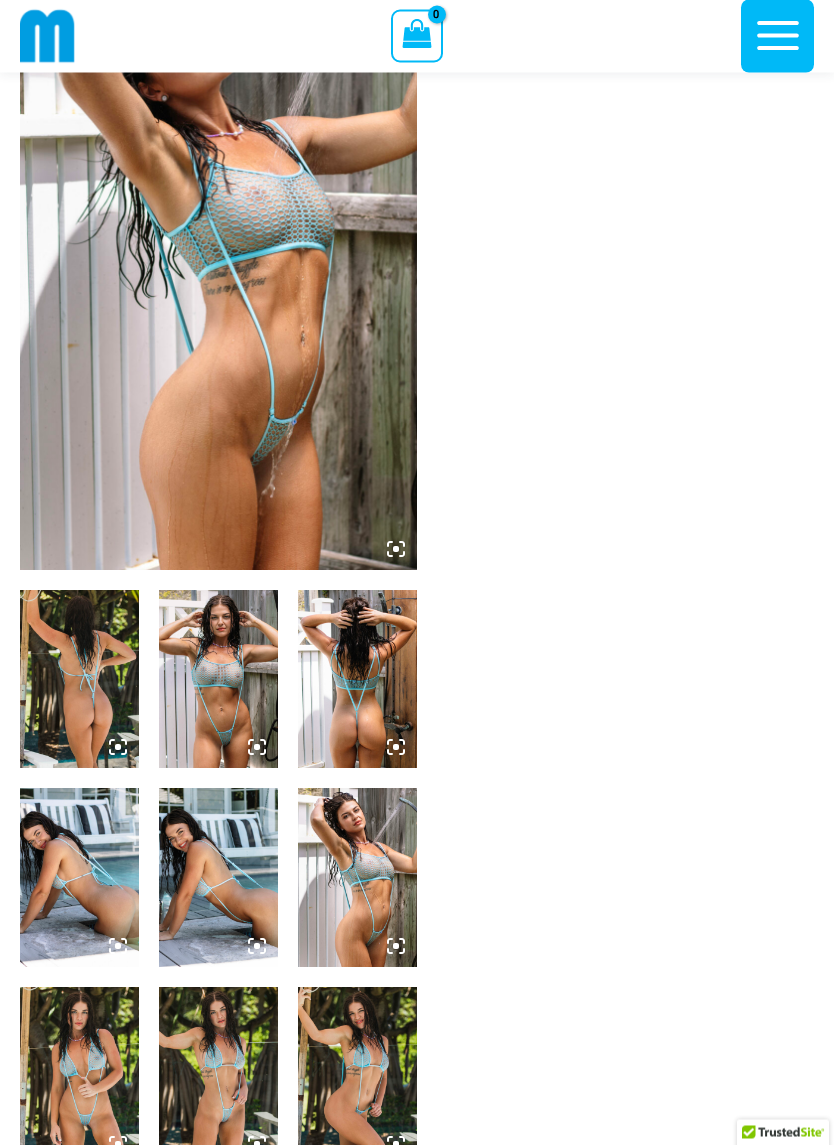 click at bounding box center (218, 273) 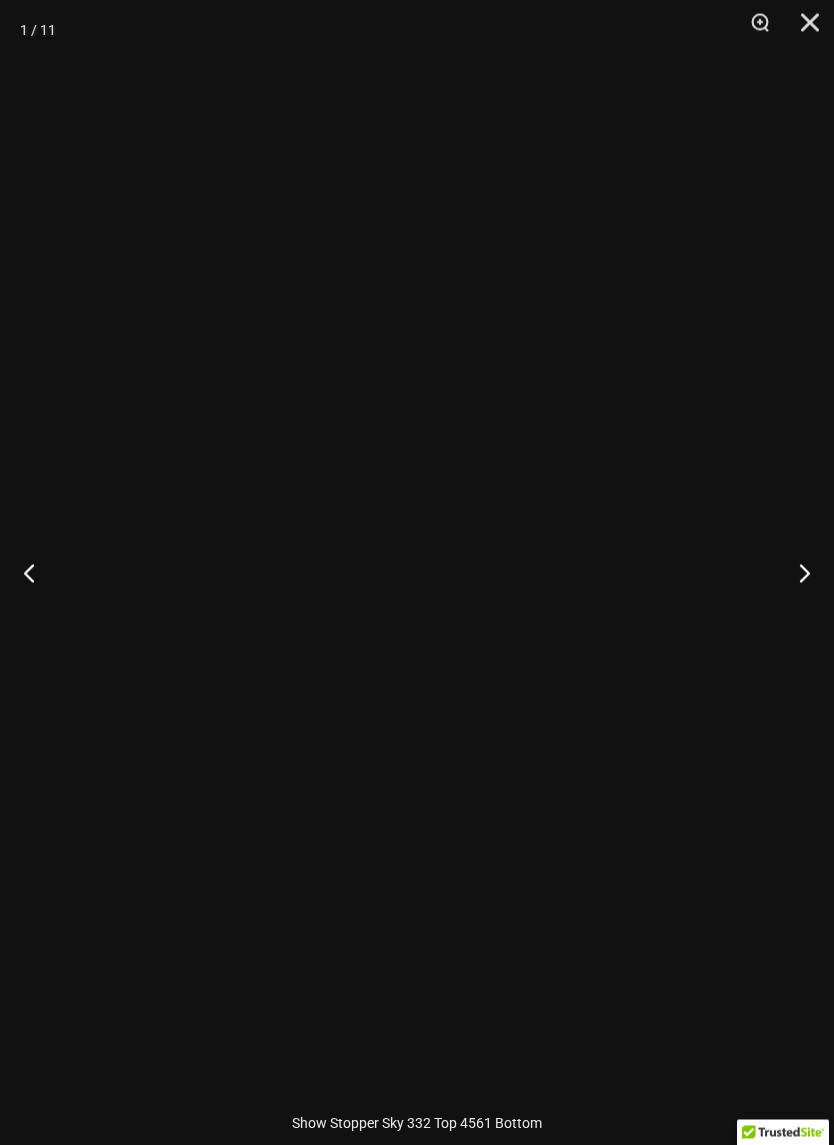 scroll, scrollTop: 153, scrollLeft: 0, axis: vertical 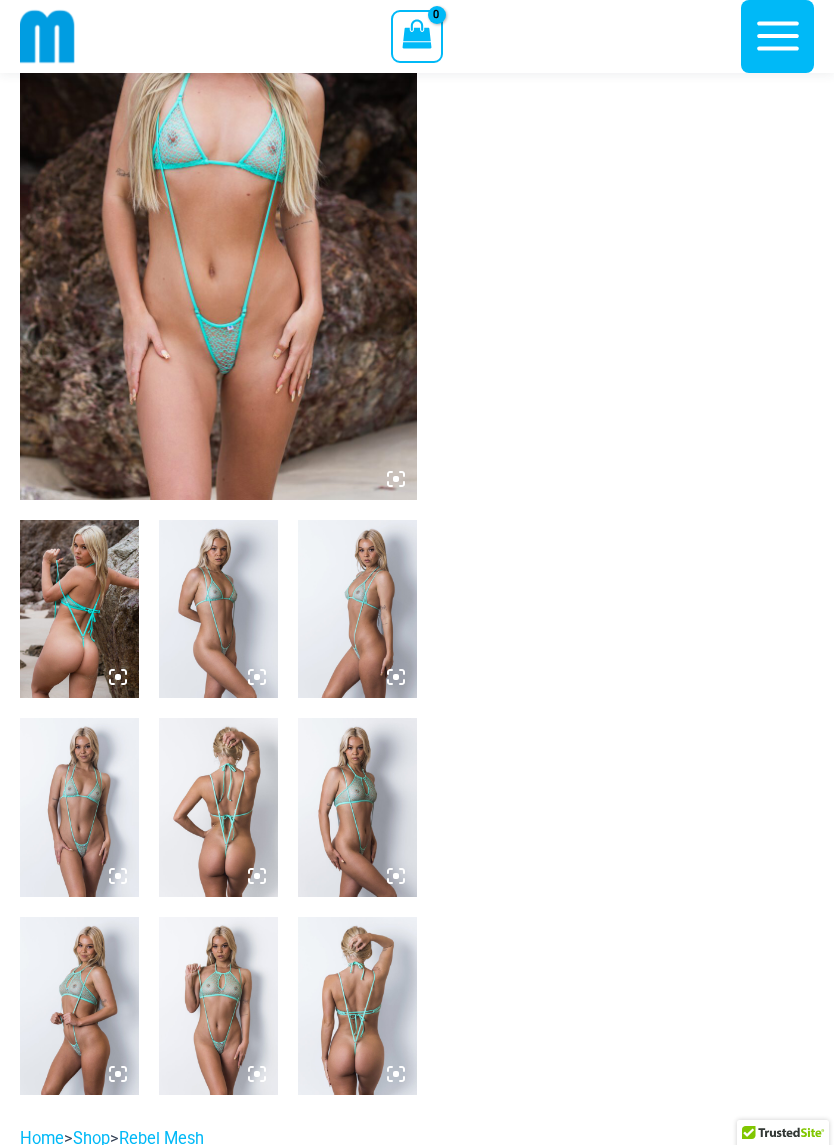 click at bounding box center (218, 202) 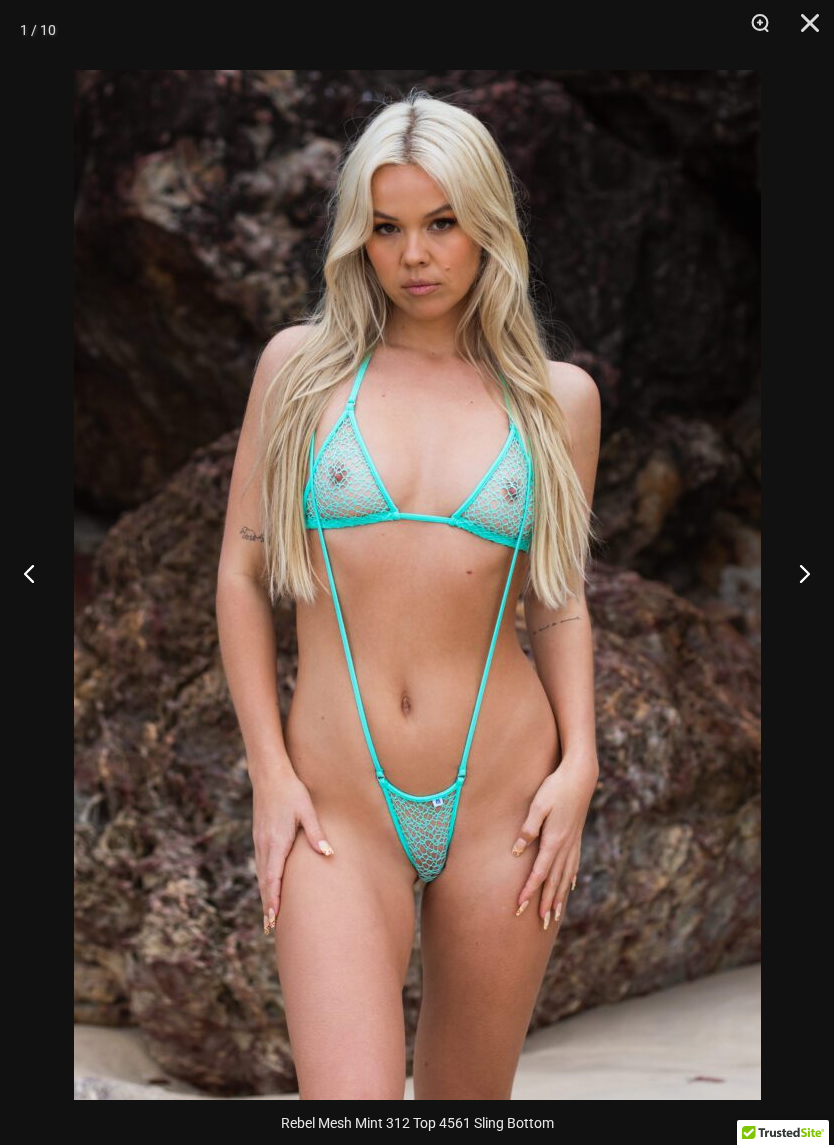 click at bounding box center [796, 573] 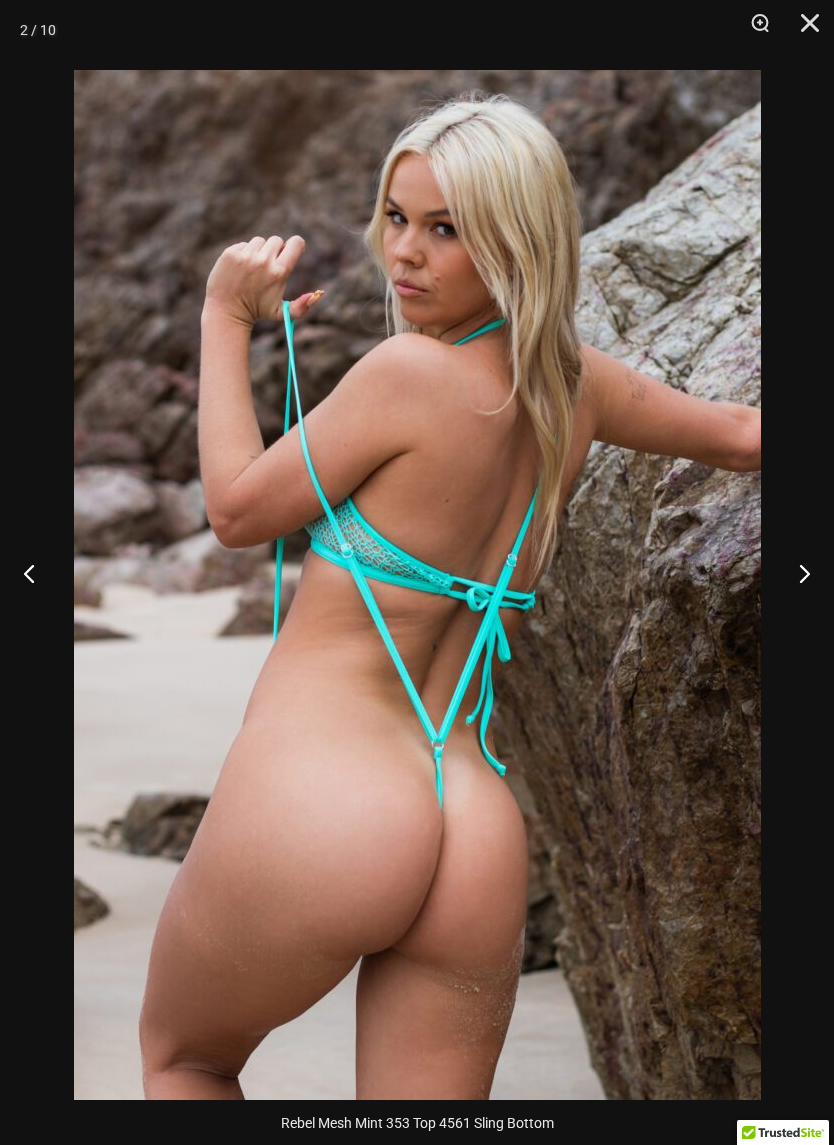 click at bounding box center (796, 573) 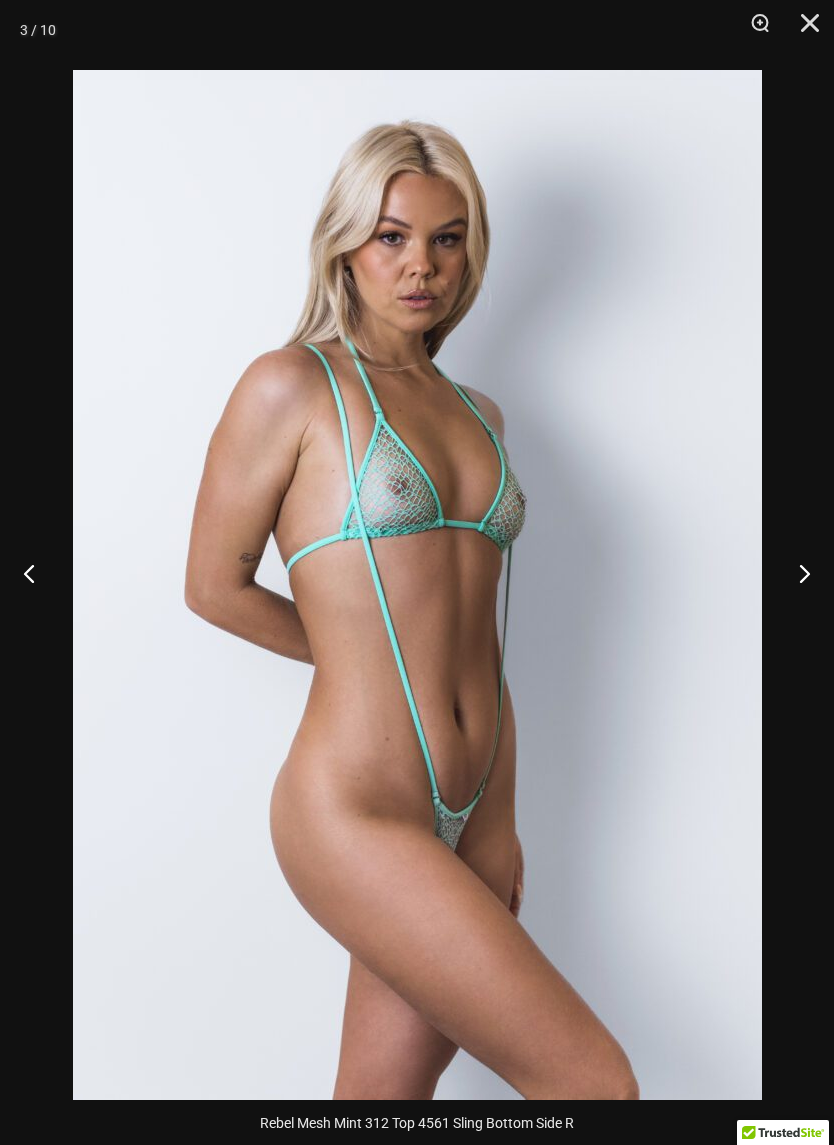 click at bounding box center [796, 573] 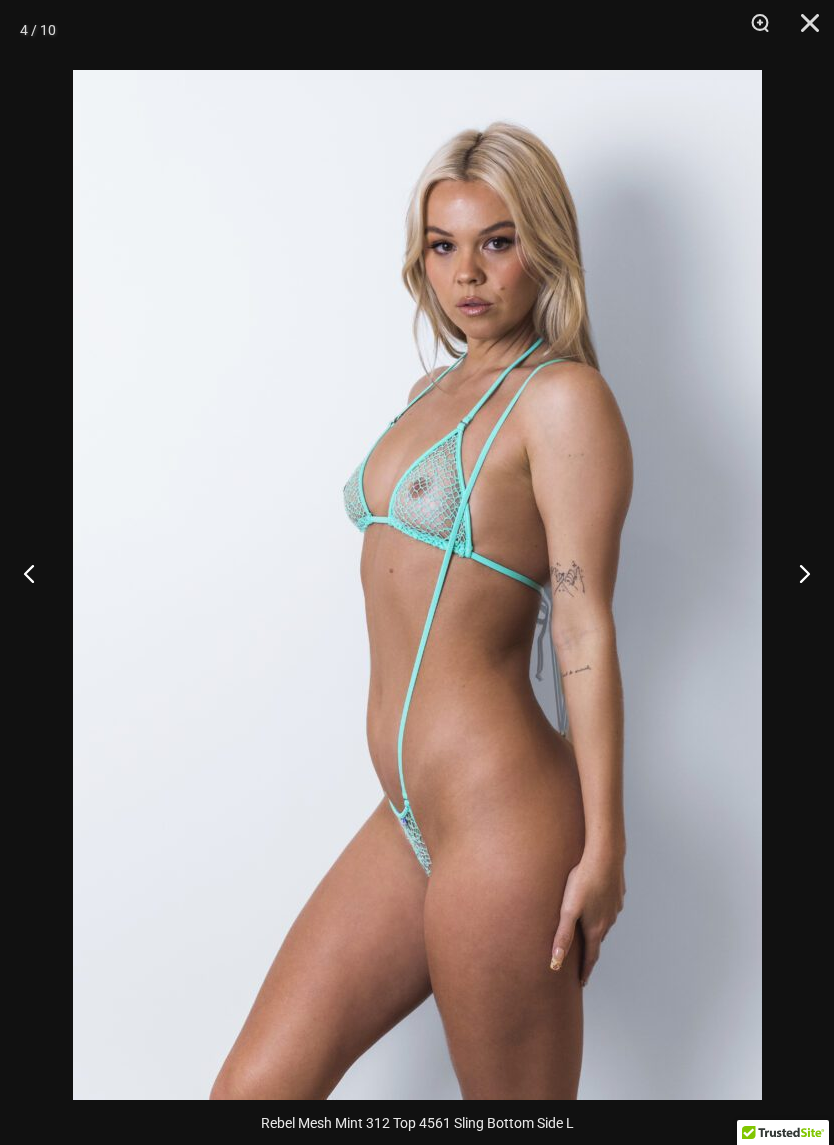 click at bounding box center (796, 573) 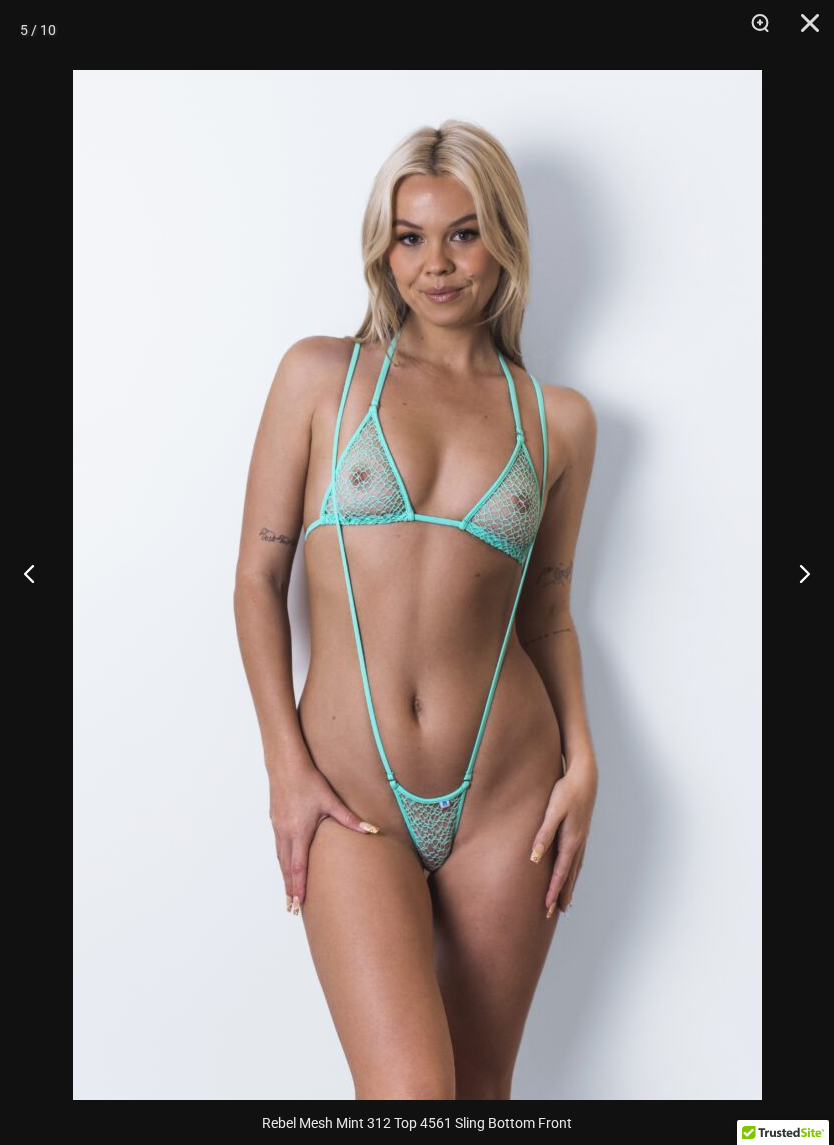 click at bounding box center (796, 573) 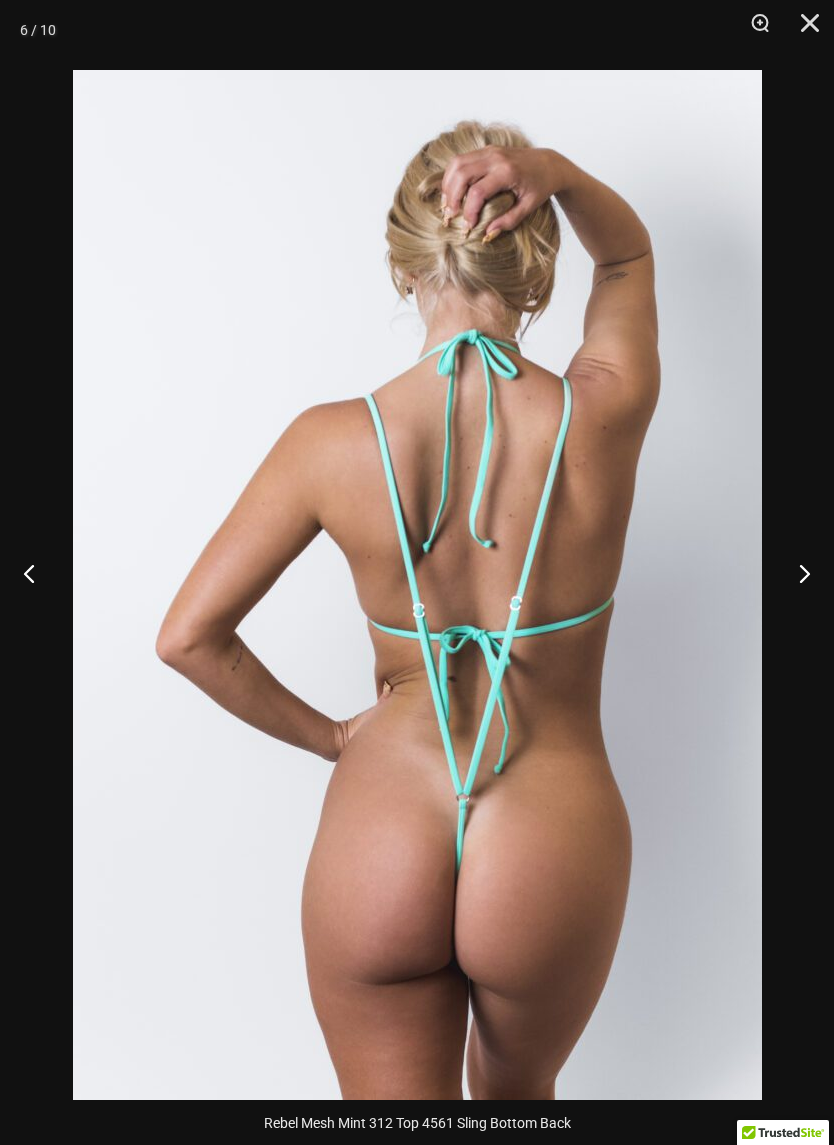 click at bounding box center [796, 573] 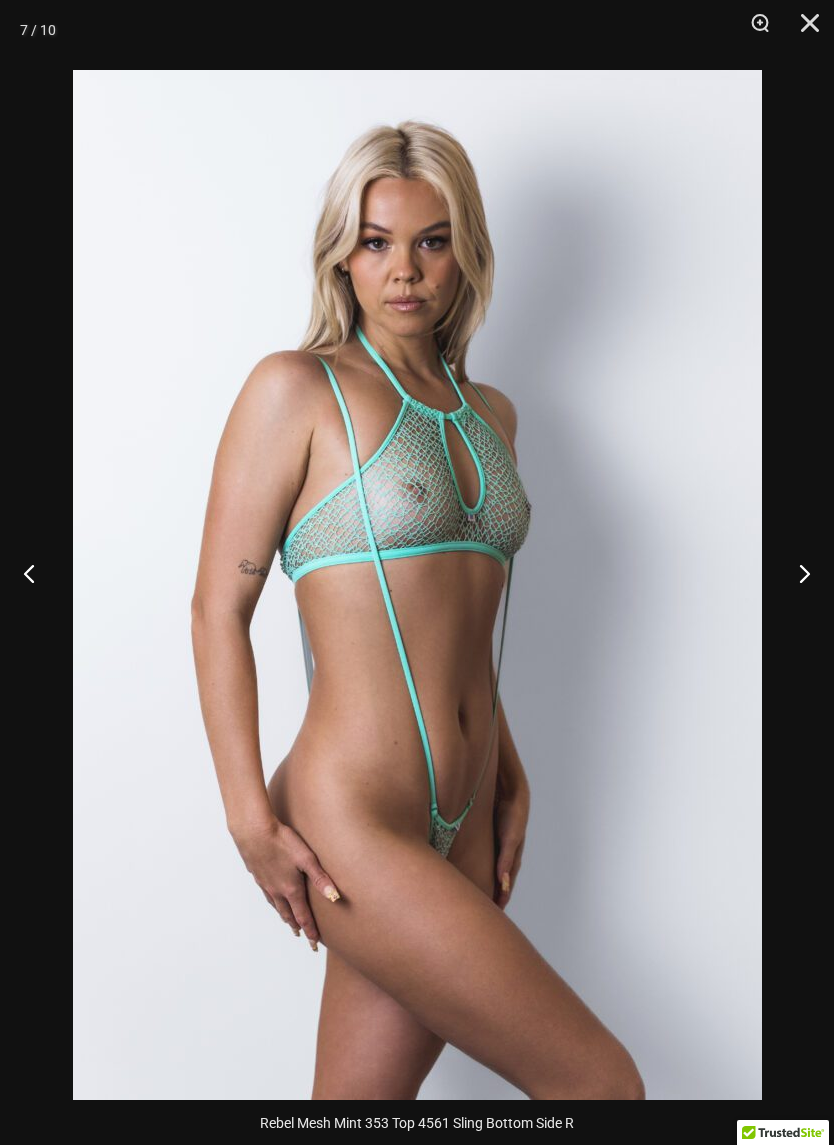 click at bounding box center [796, 573] 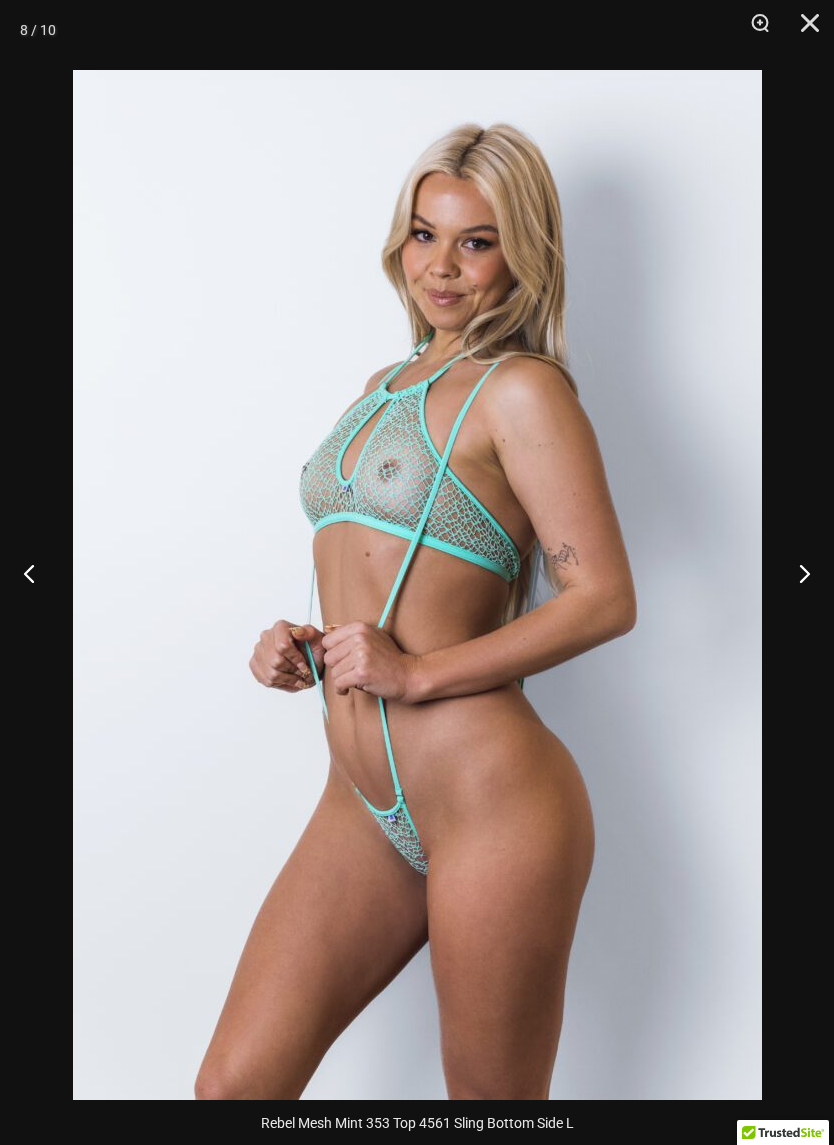 click at bounding box center (796, 573) 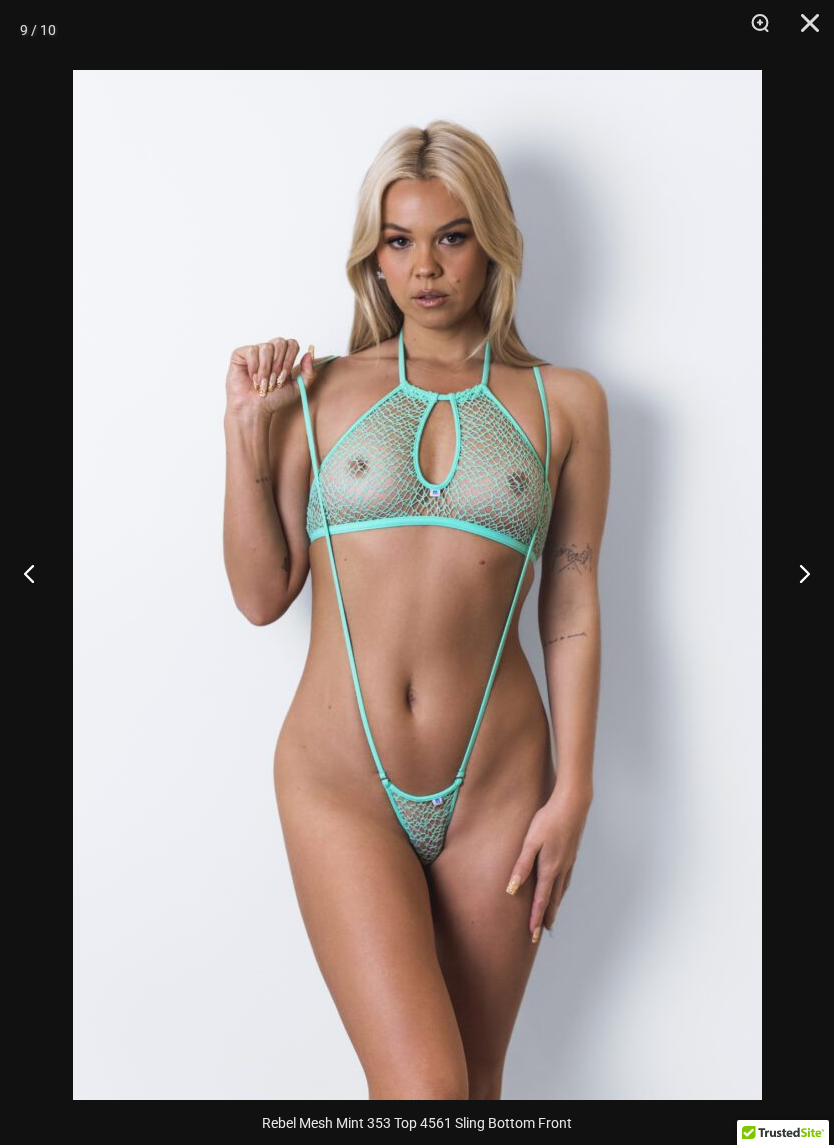 click at bounding box center (796, 573) 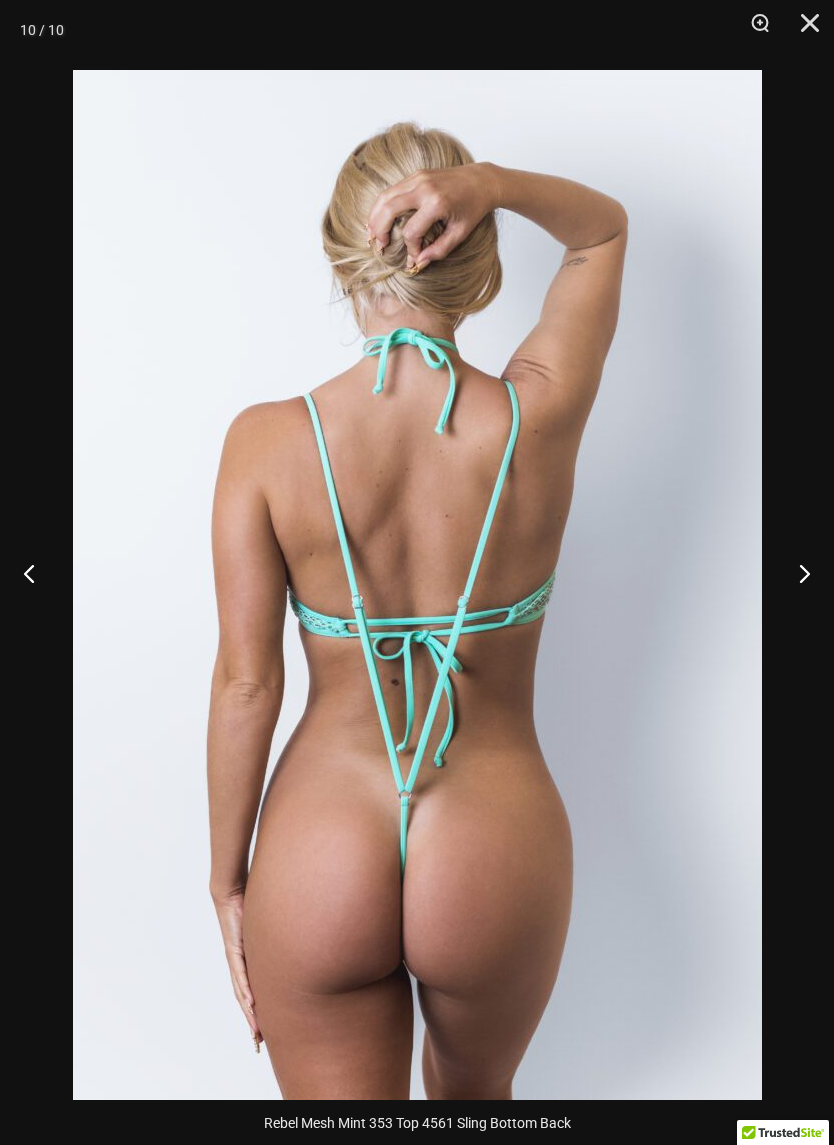 click at bounding box center [796, 573] 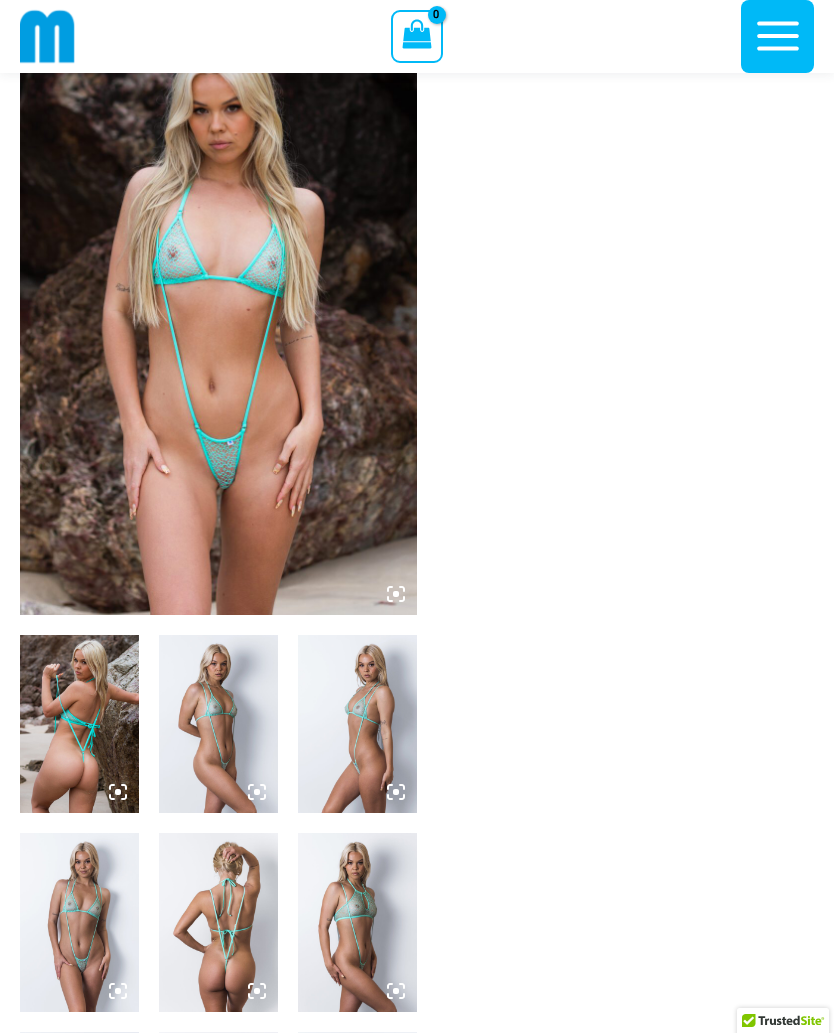 scroll, scrollTop: 84, scrollLeft: 0, axis: vertical 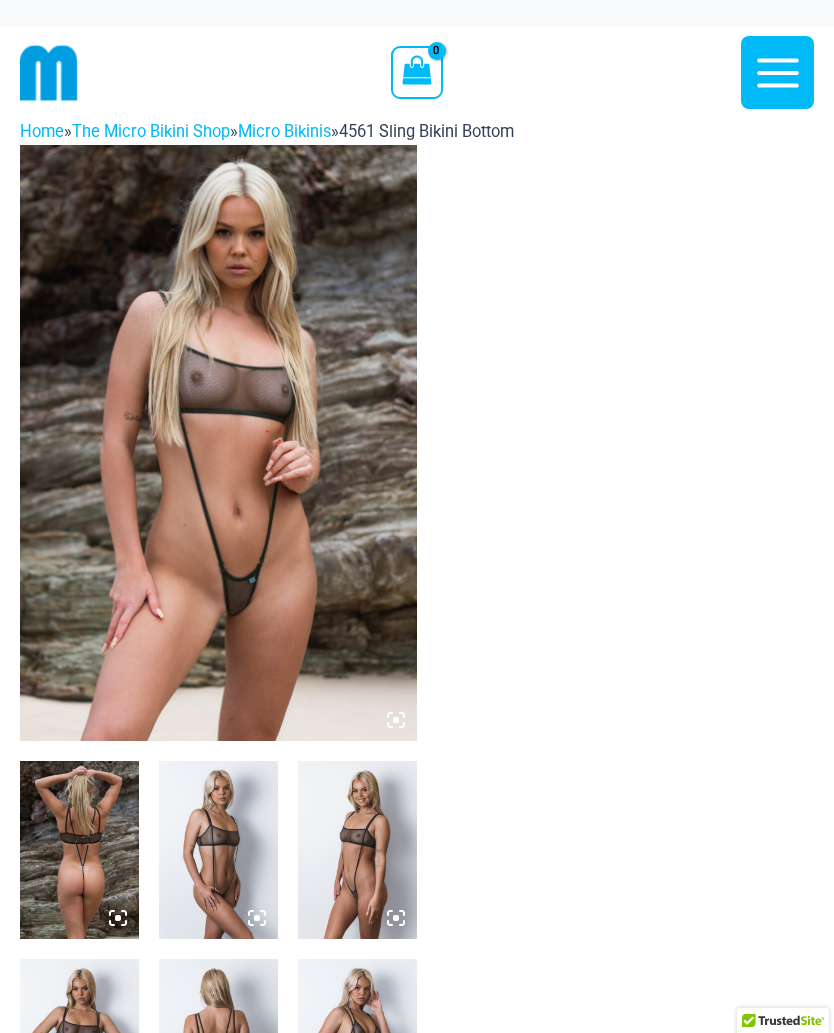 click at bounding box center (218, 443) 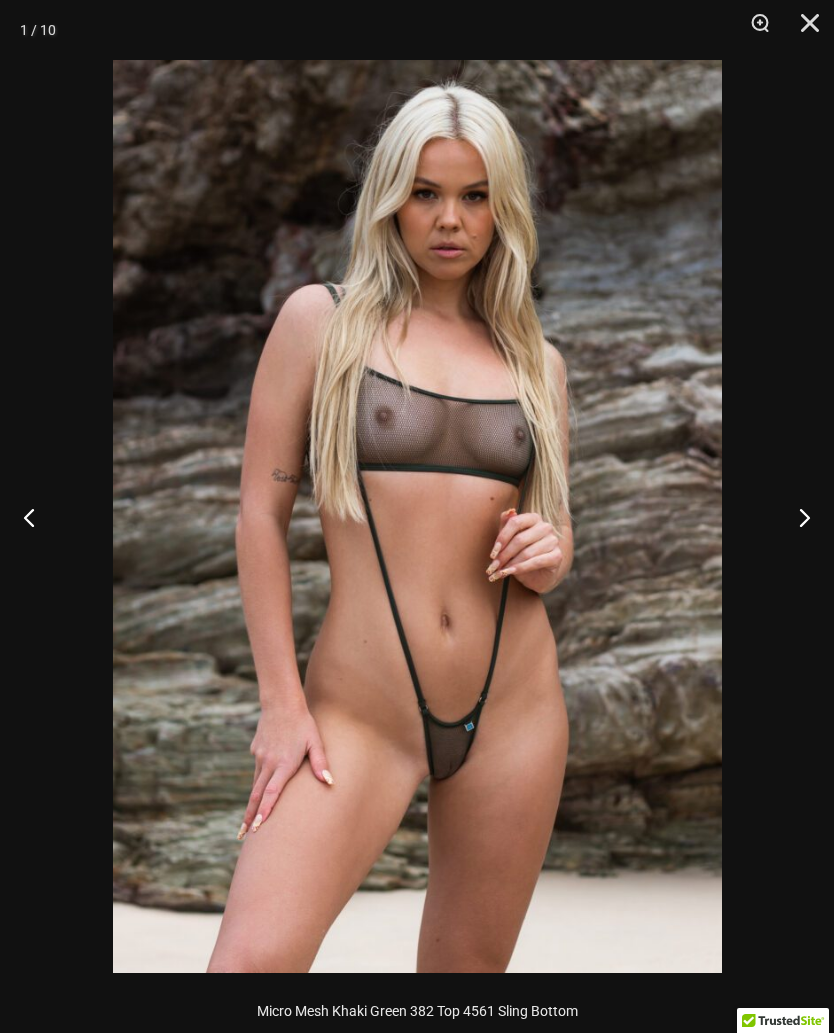 click at bounding box center (796, 517) 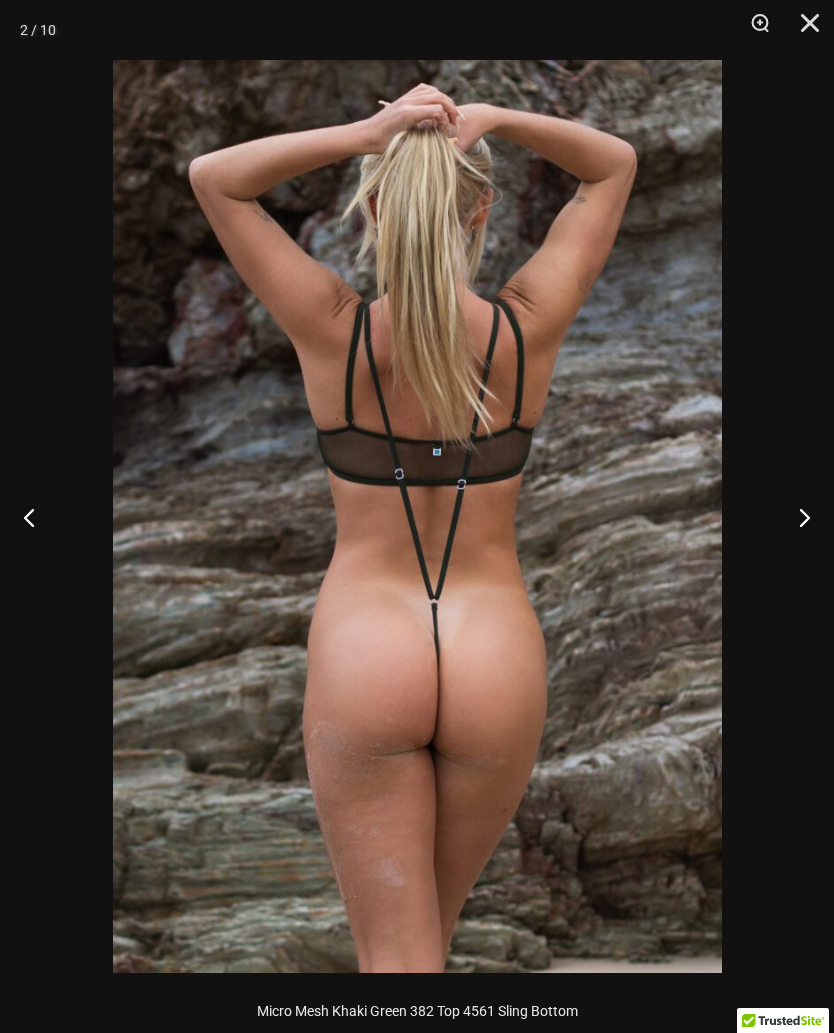 click at bounding box center (796, 517) 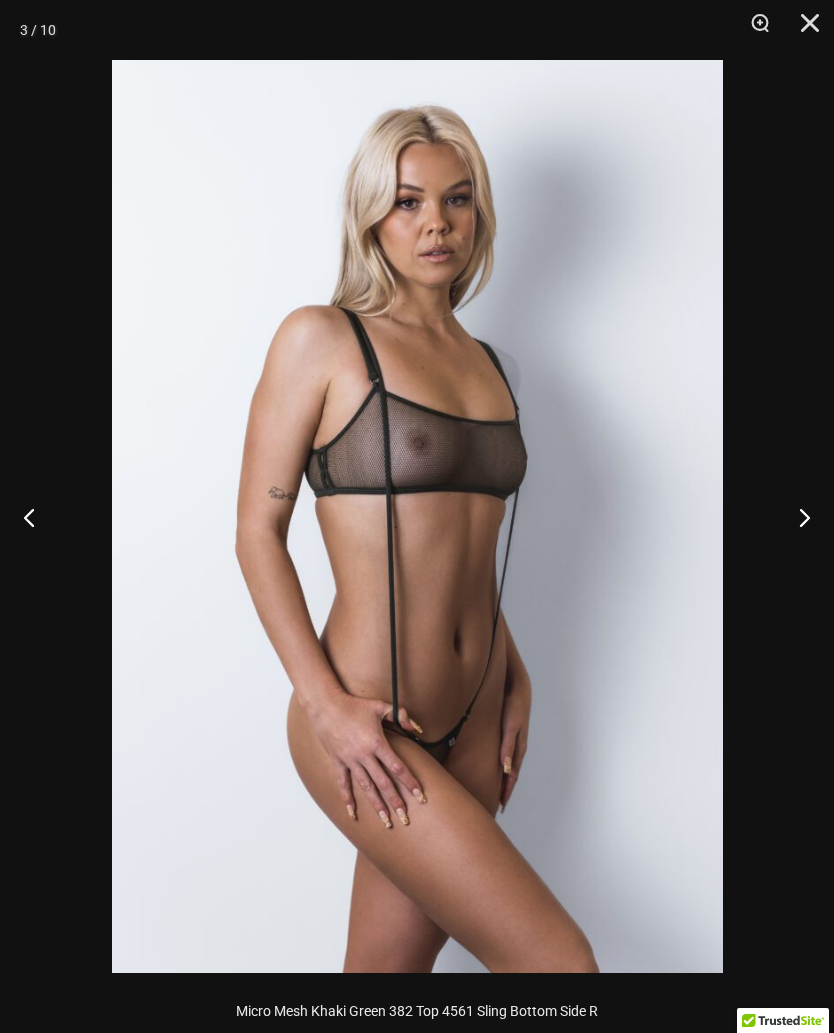 click at bounding box center (796, 517) 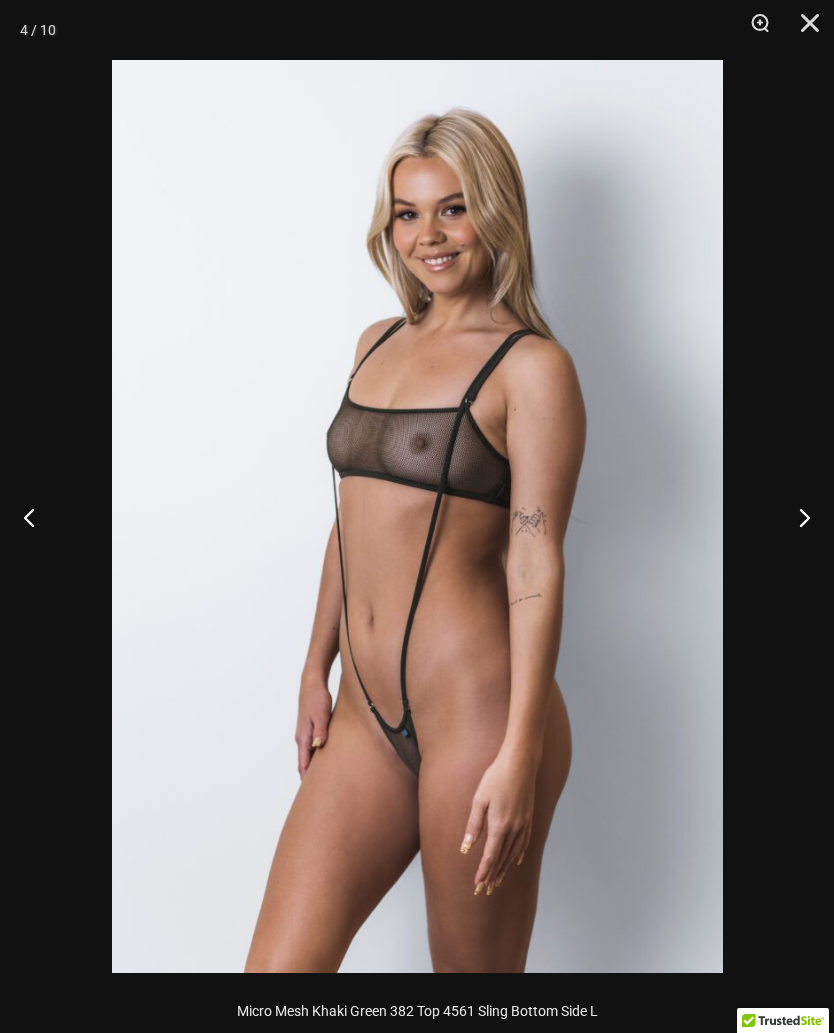 click at bounding box center (796, 517) 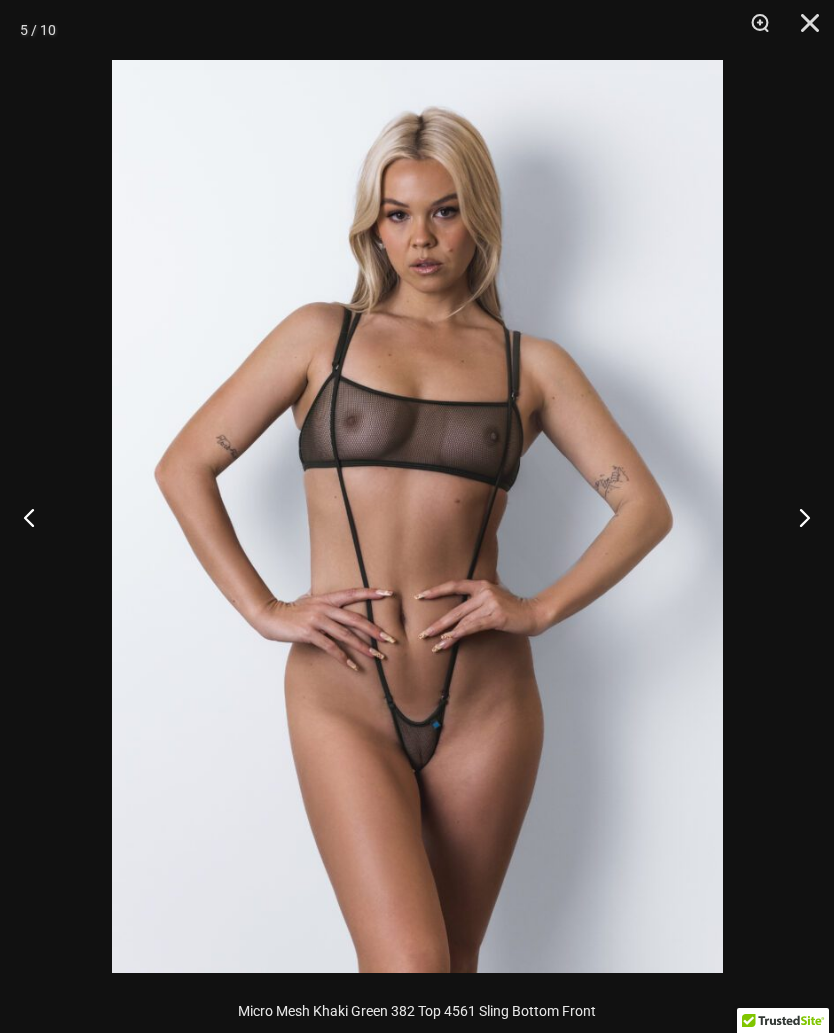 click at bounding box center [796, 517] 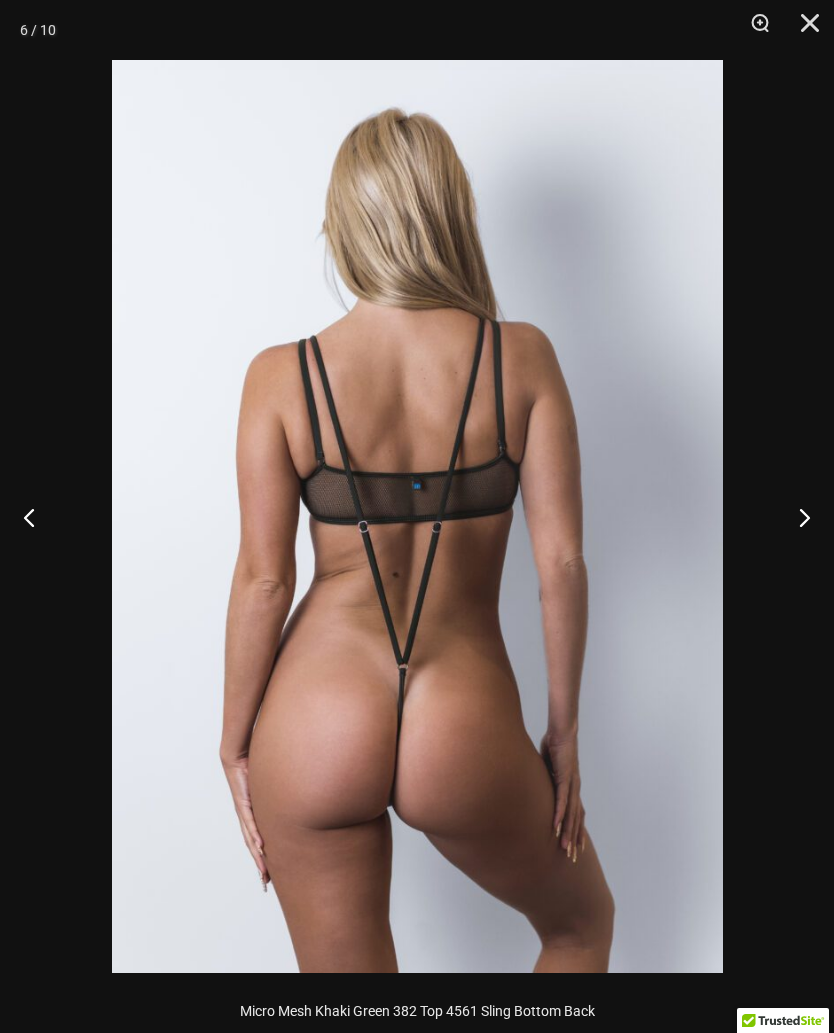 click at bounding box center (796, 517) 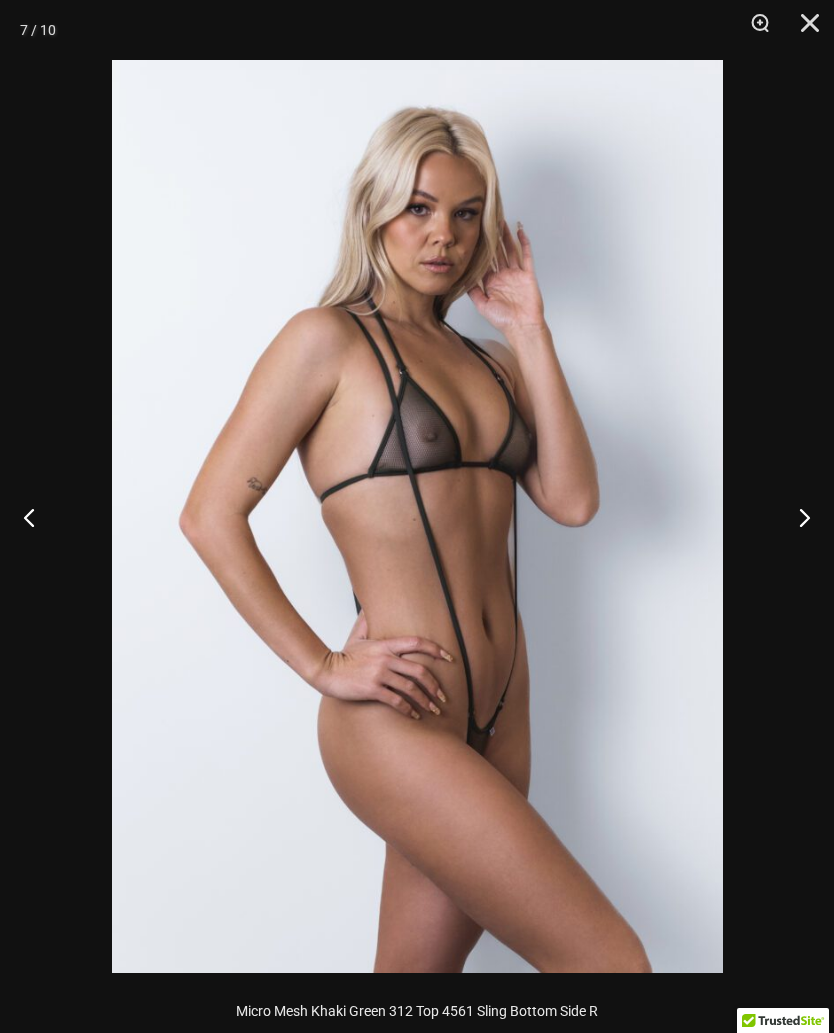click at bounding box center (796, 517) 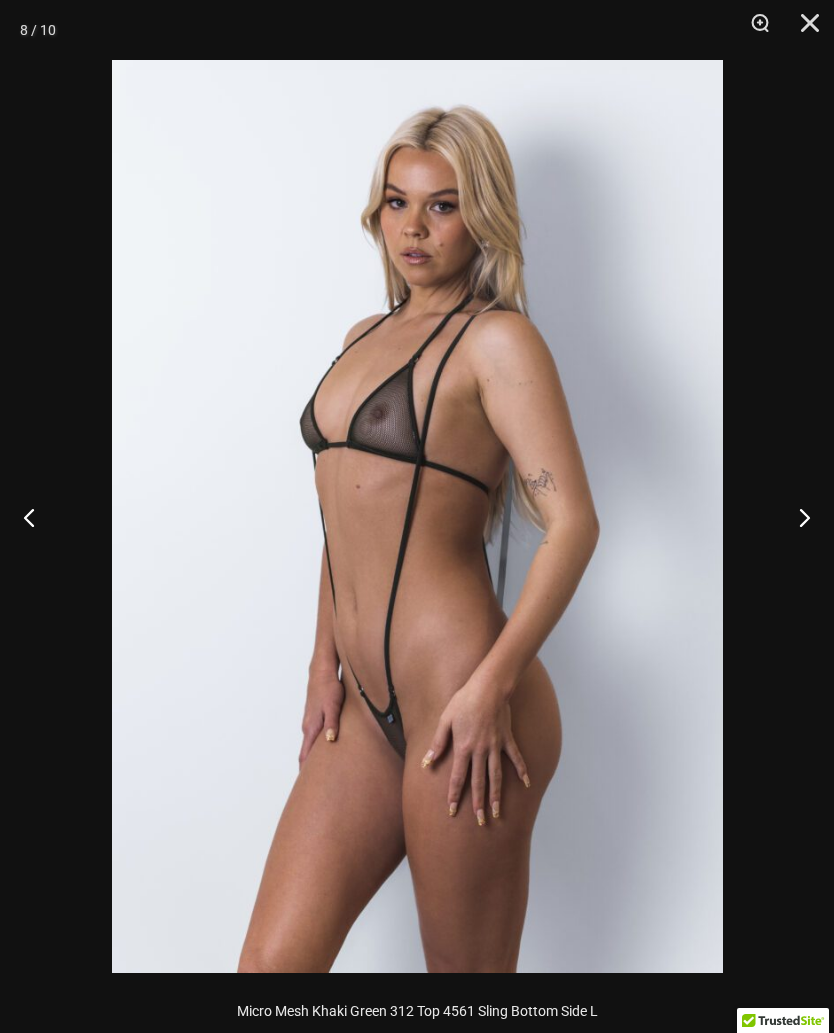 click at bounding box center [796, 517] 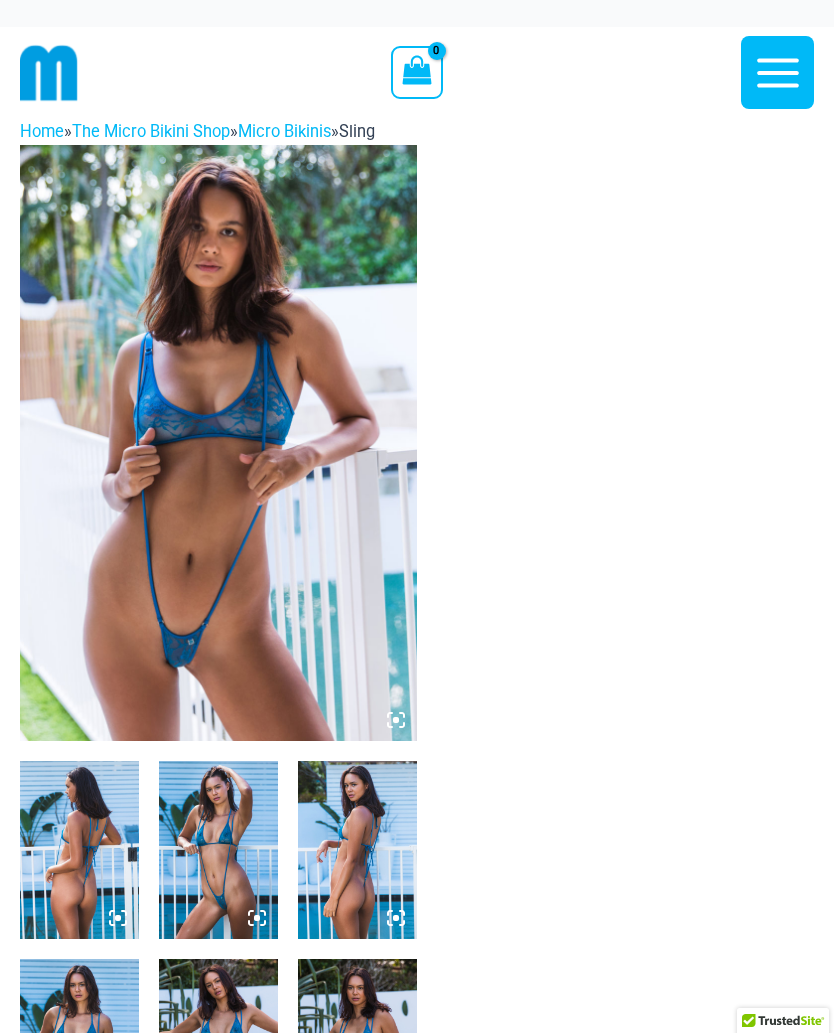 scroll, scrollTop: 0, scrollLeft: 0, axis: both 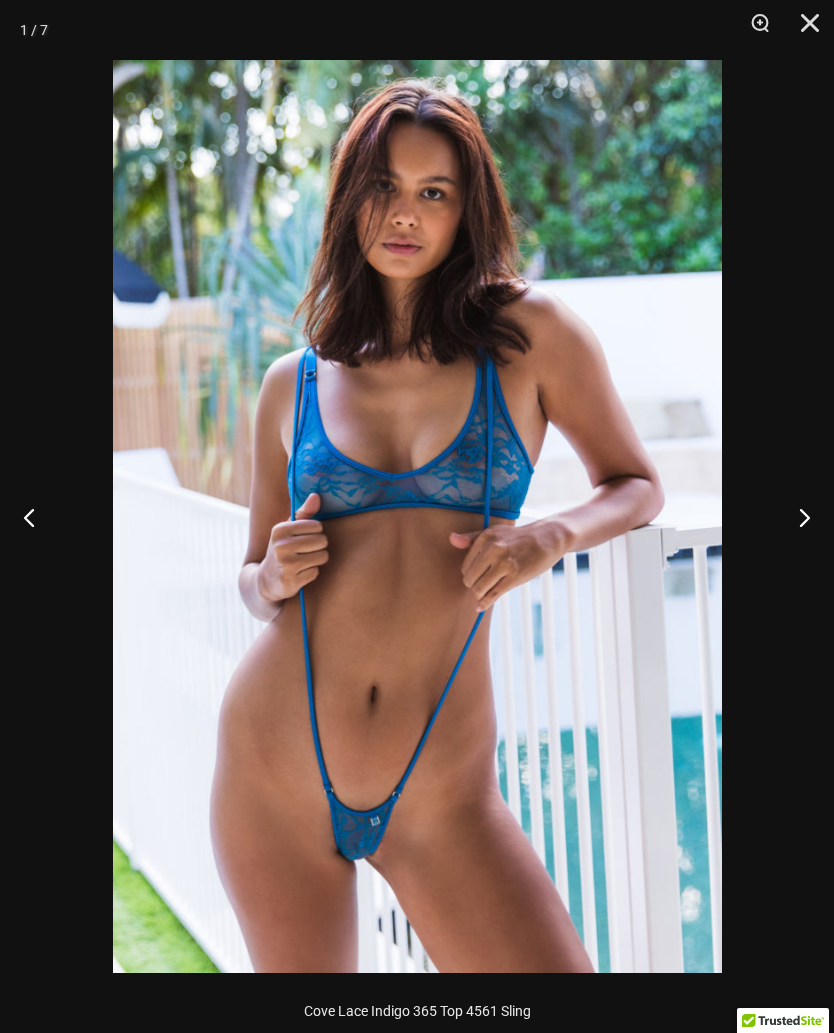 click at bounding box center [796, 517] 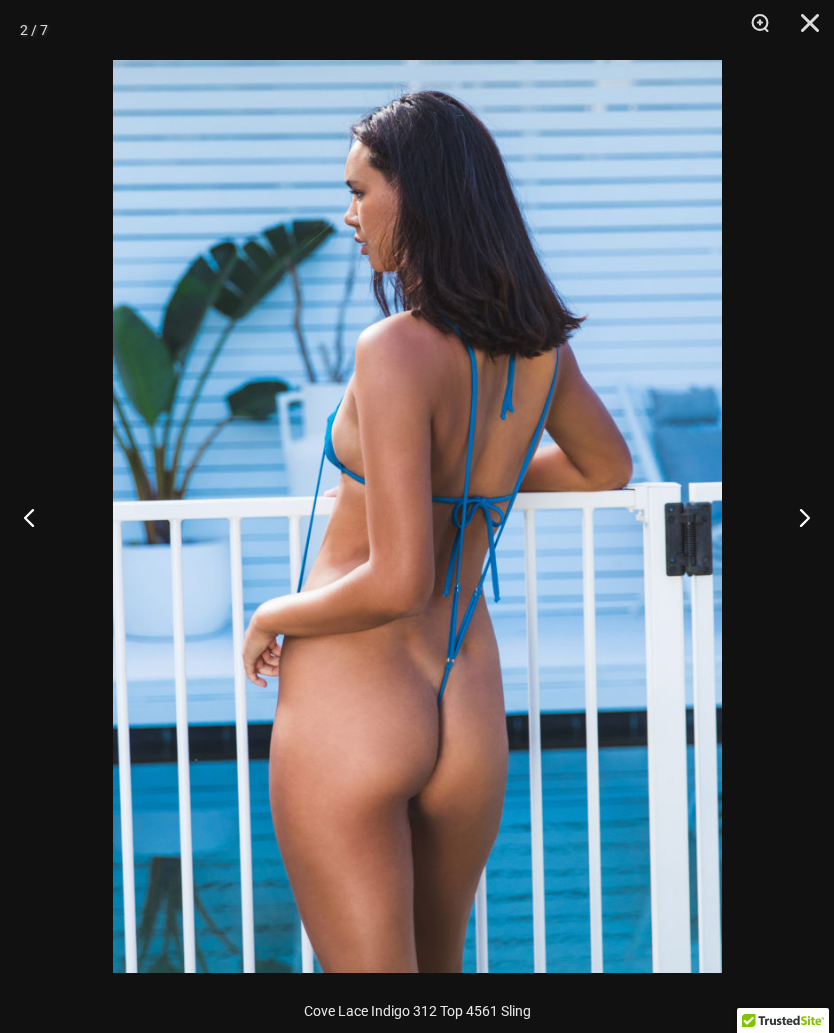 click at bounding box center [796, 517] 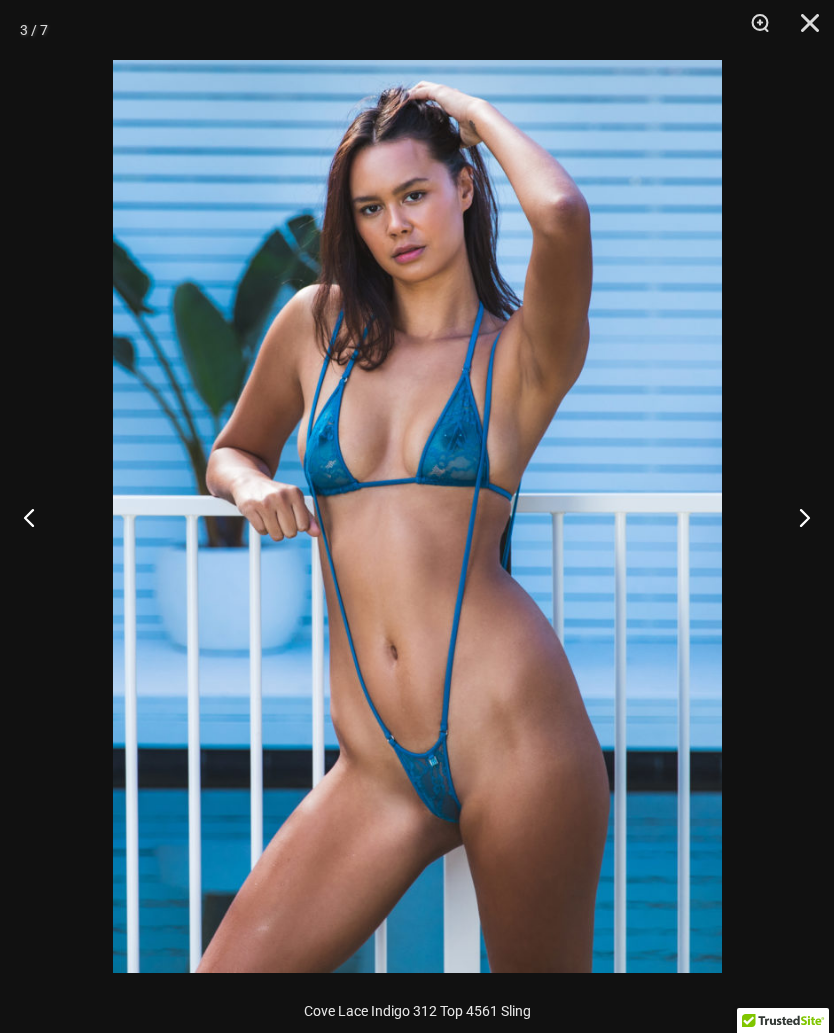 click at bounding box center (796, 517) 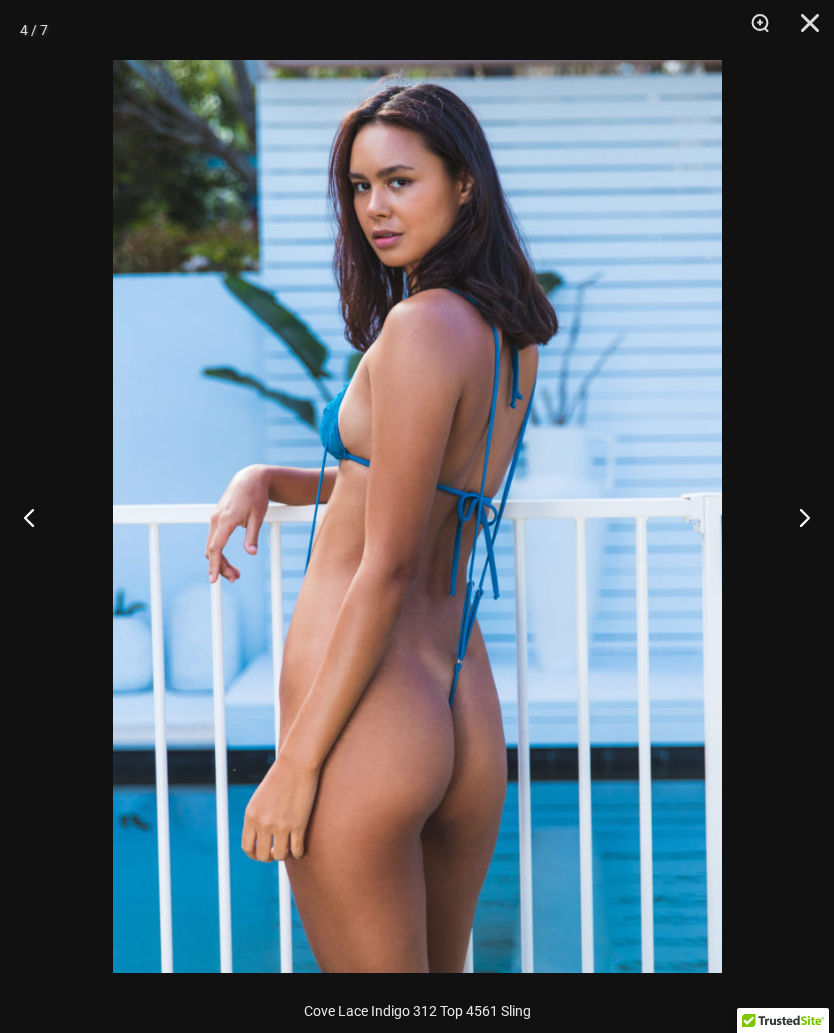 click at bounding box center [796, 517] 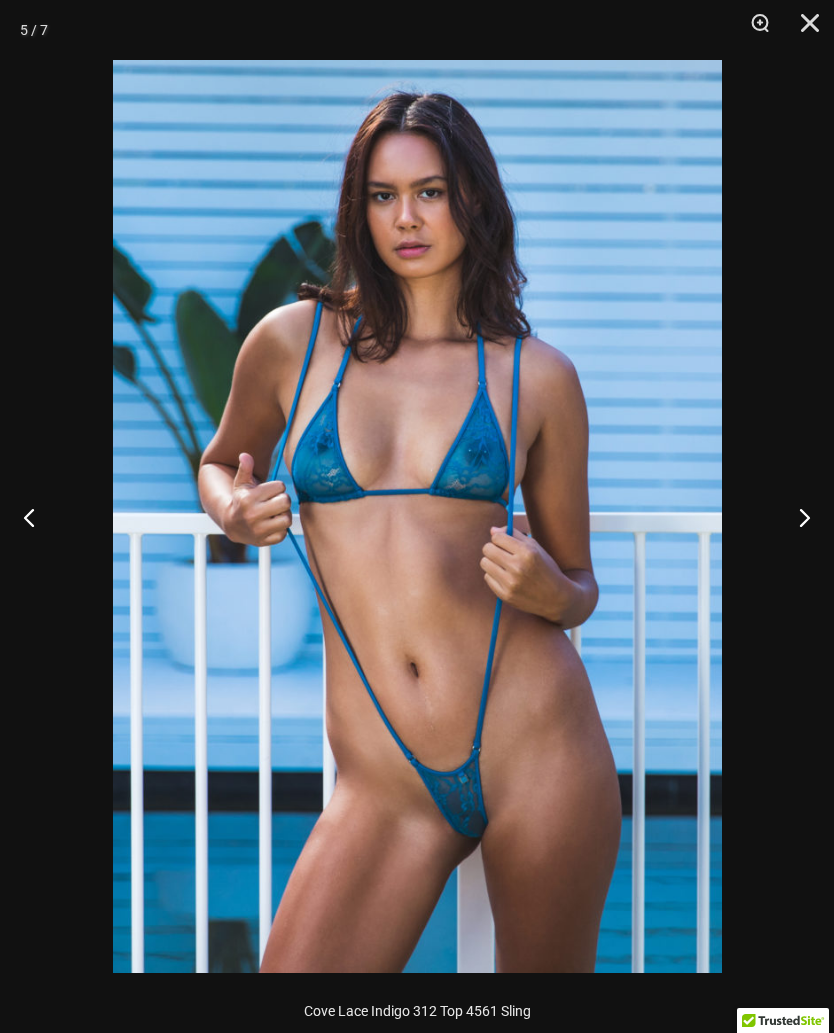 click at bounding box center (796, 517) 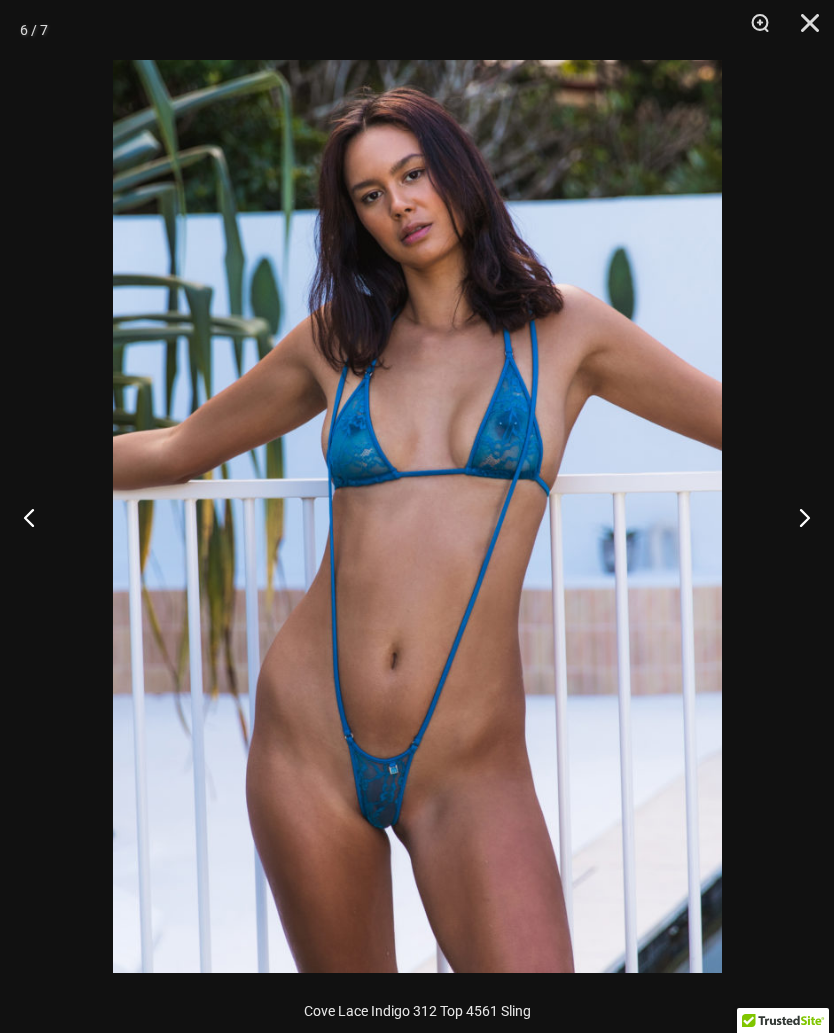 click at bounding box center [796, 517] 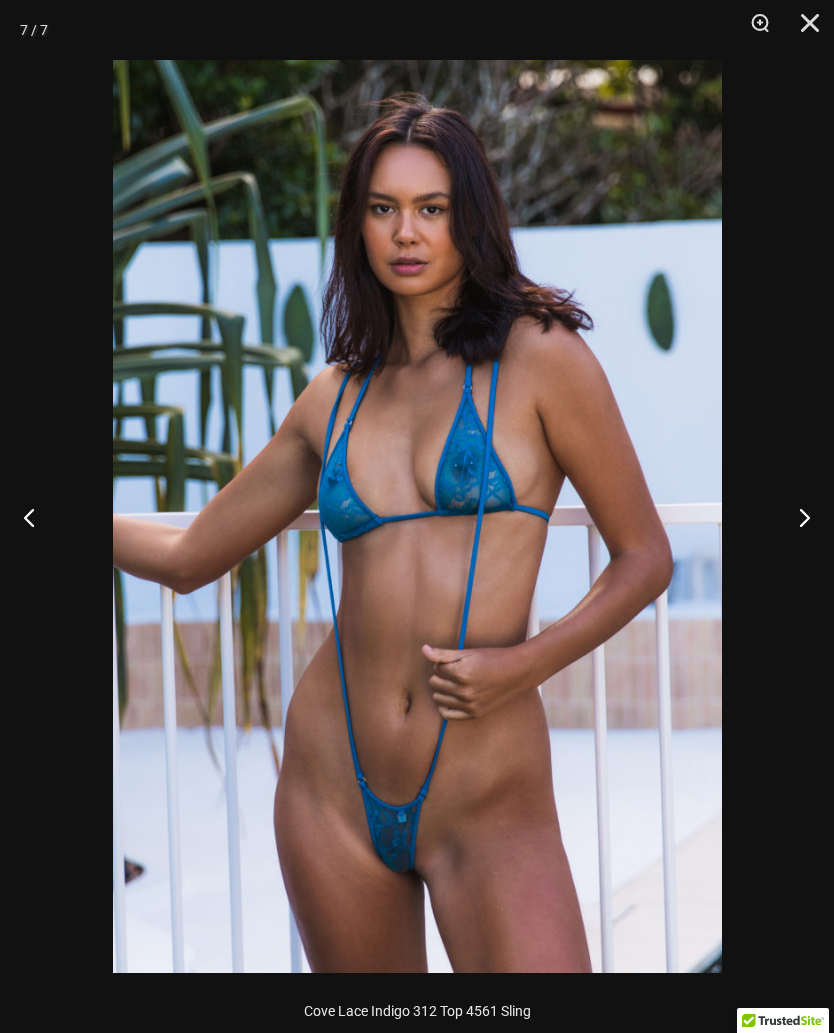 click at bounding box center (796, 517) 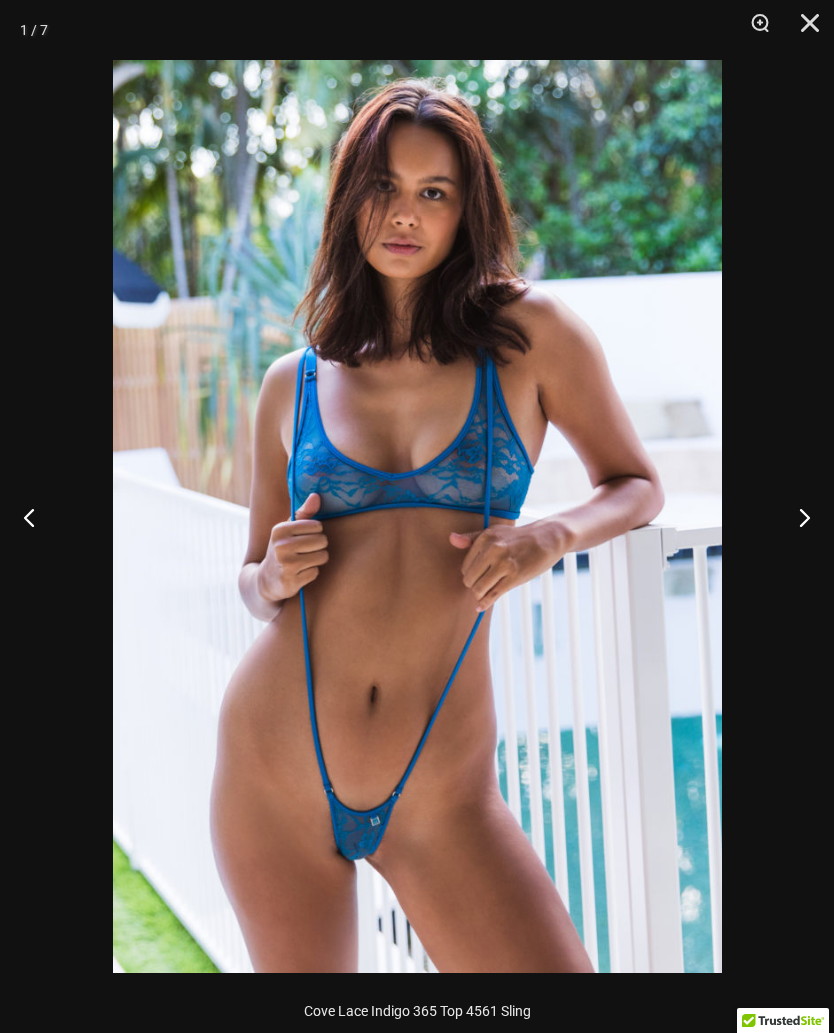click at bounding box center (796, 517) 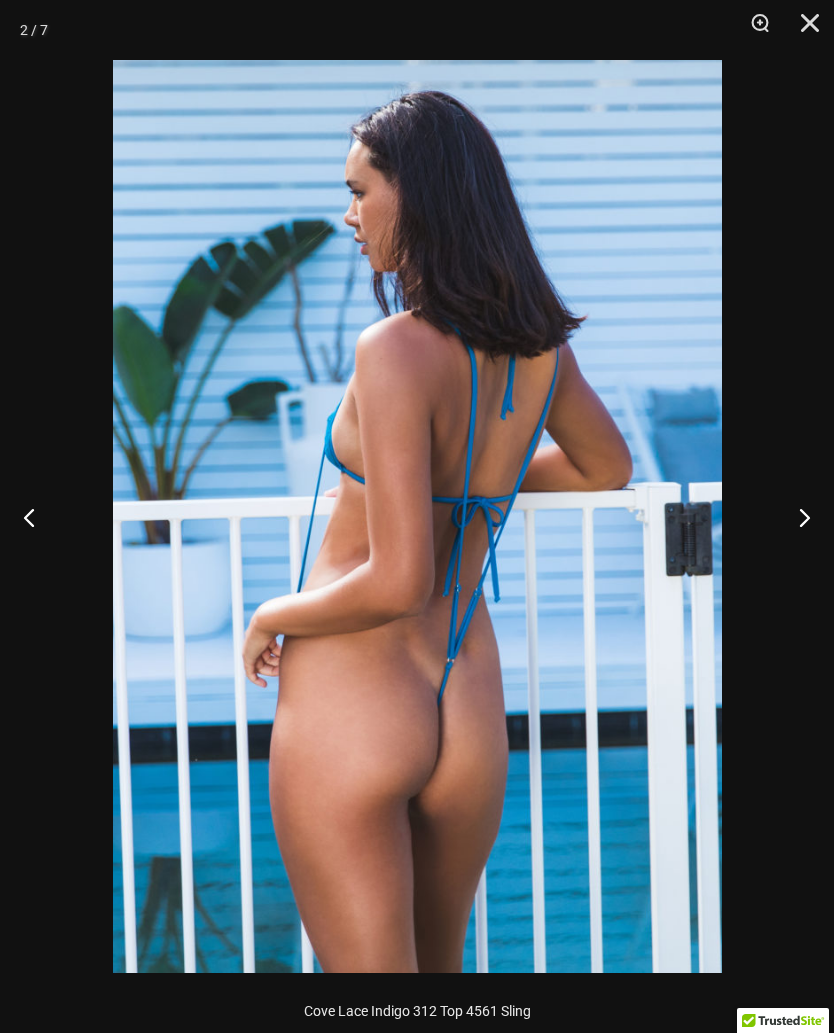 click at bounding box center (796, 517) 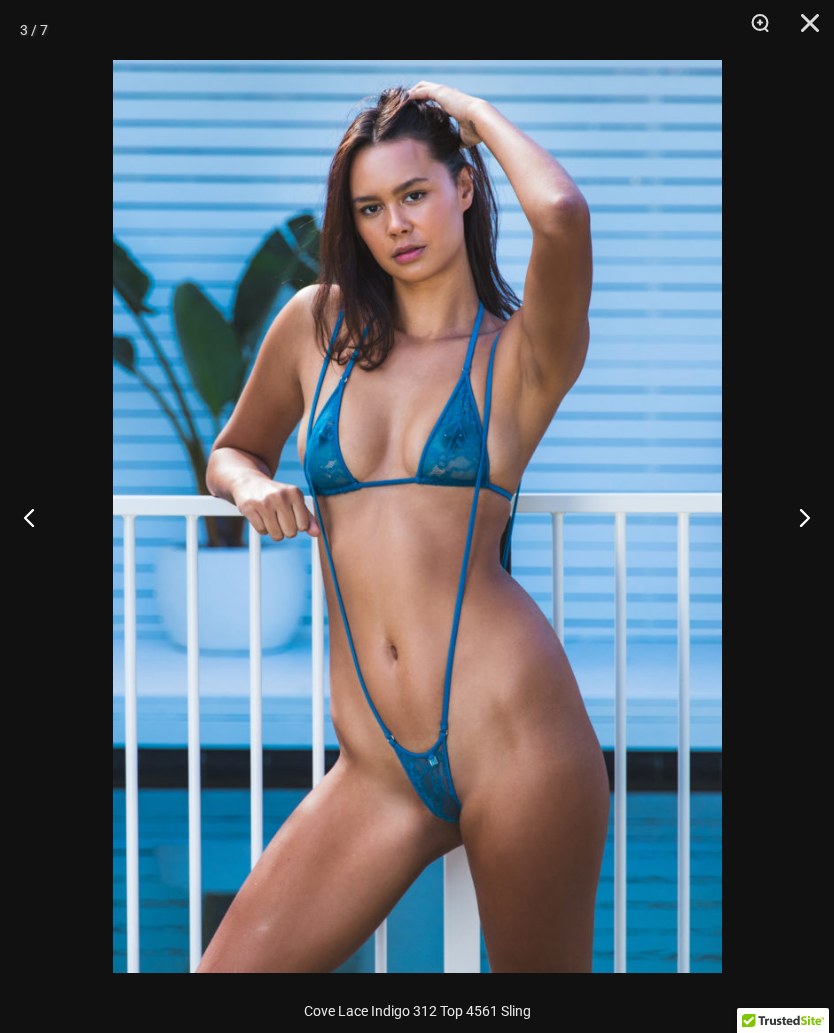 click at bounding box center [796, 517] 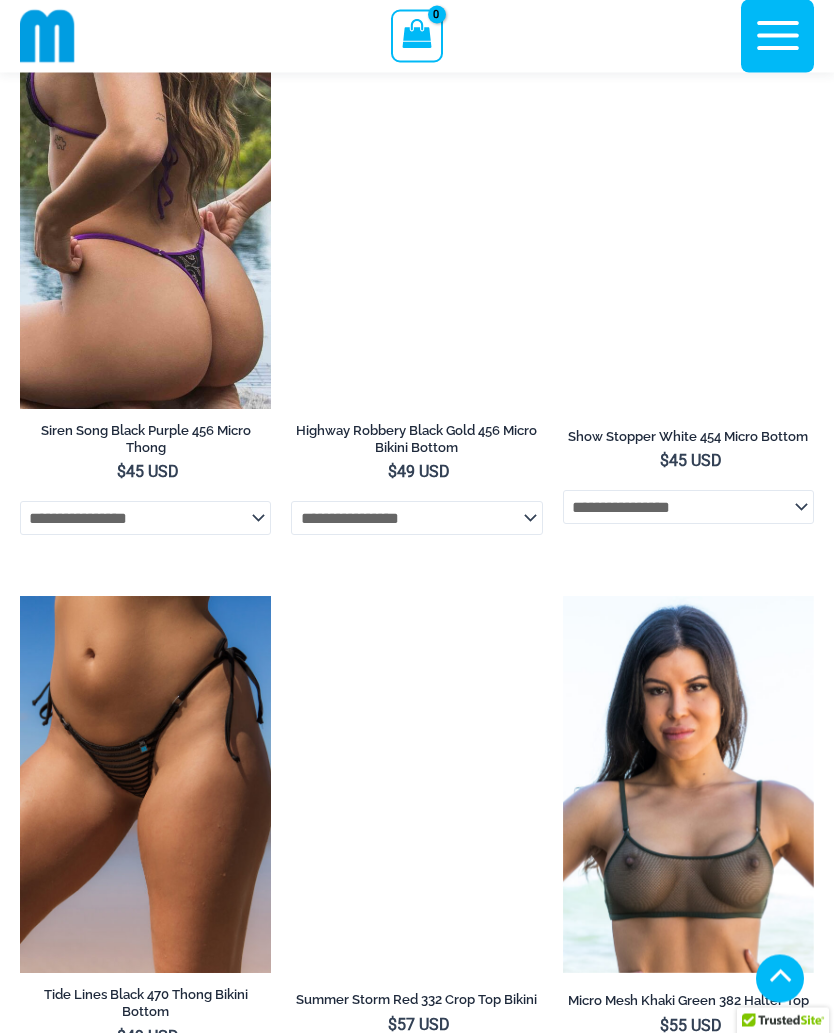 scroll, scrollTop: 7306, scrollLeft: 0, axis: vertical 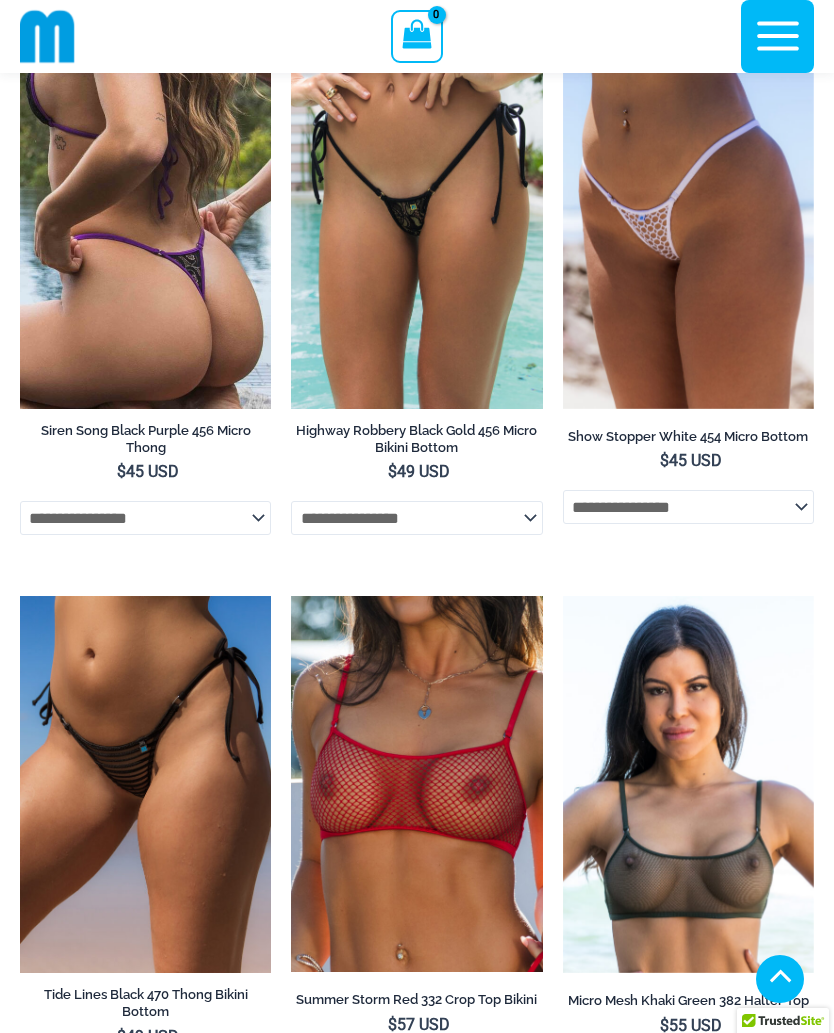 click at bounding box center [291, 596] 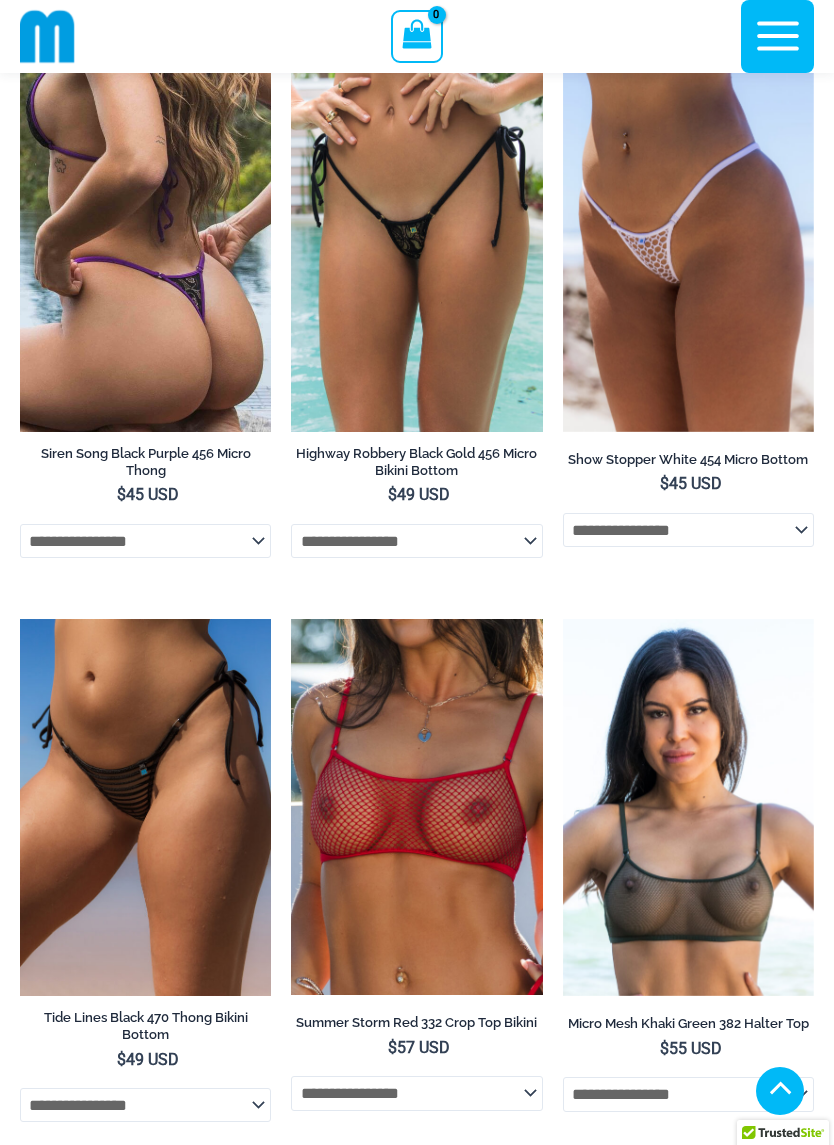 scroll, scrollTop: 7365, scrollLeft: 0, axis: vertical 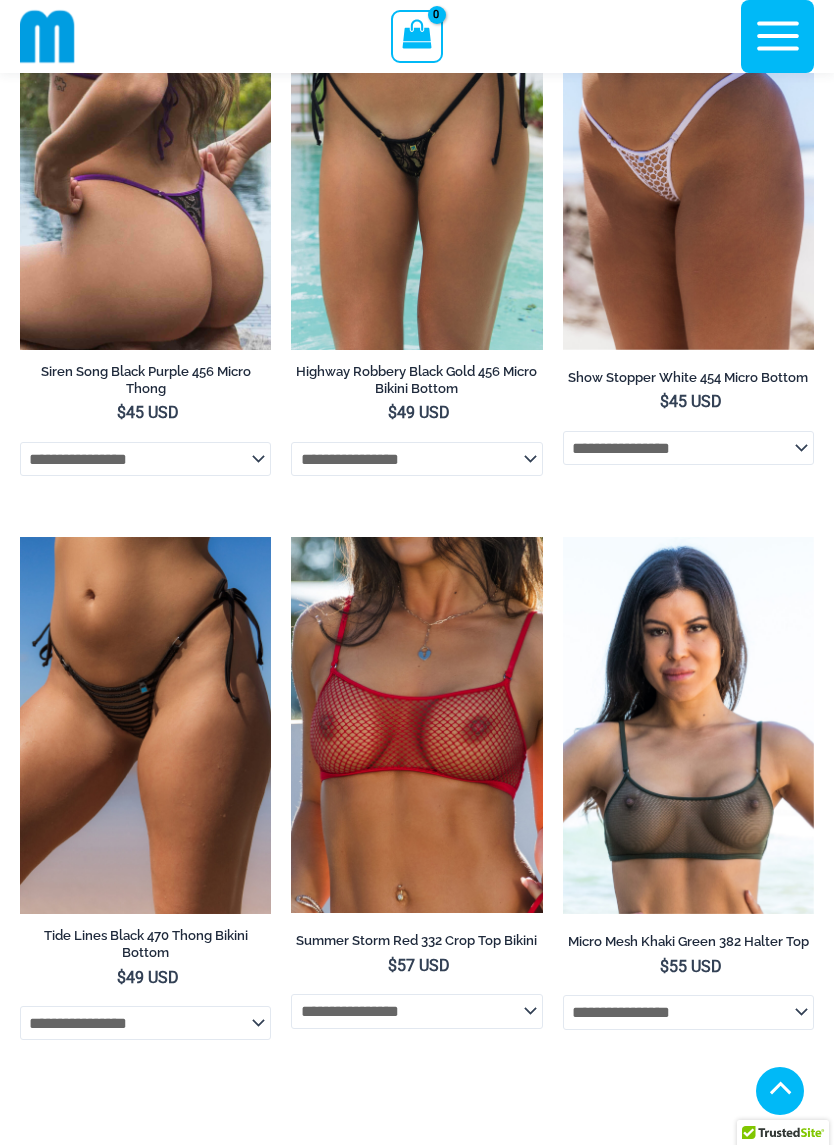 click at bounding box center (563, 537) 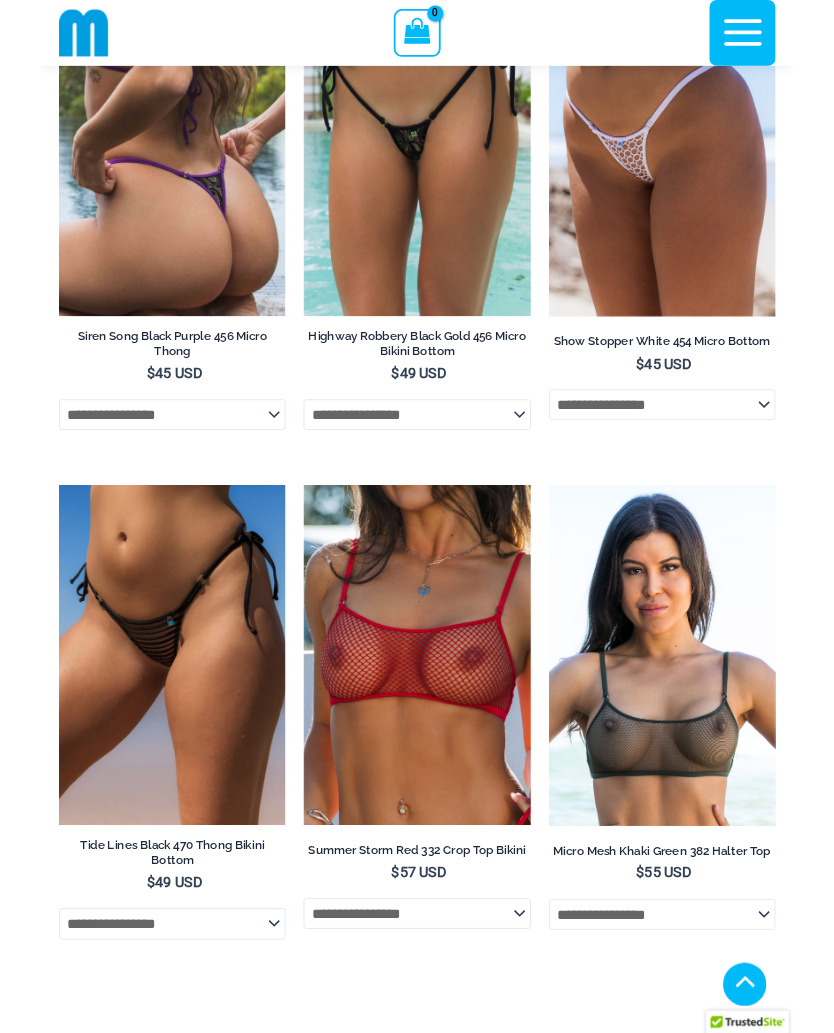 scroll, scrollTop: 7421, scrollLeft: 0, axis: vertical 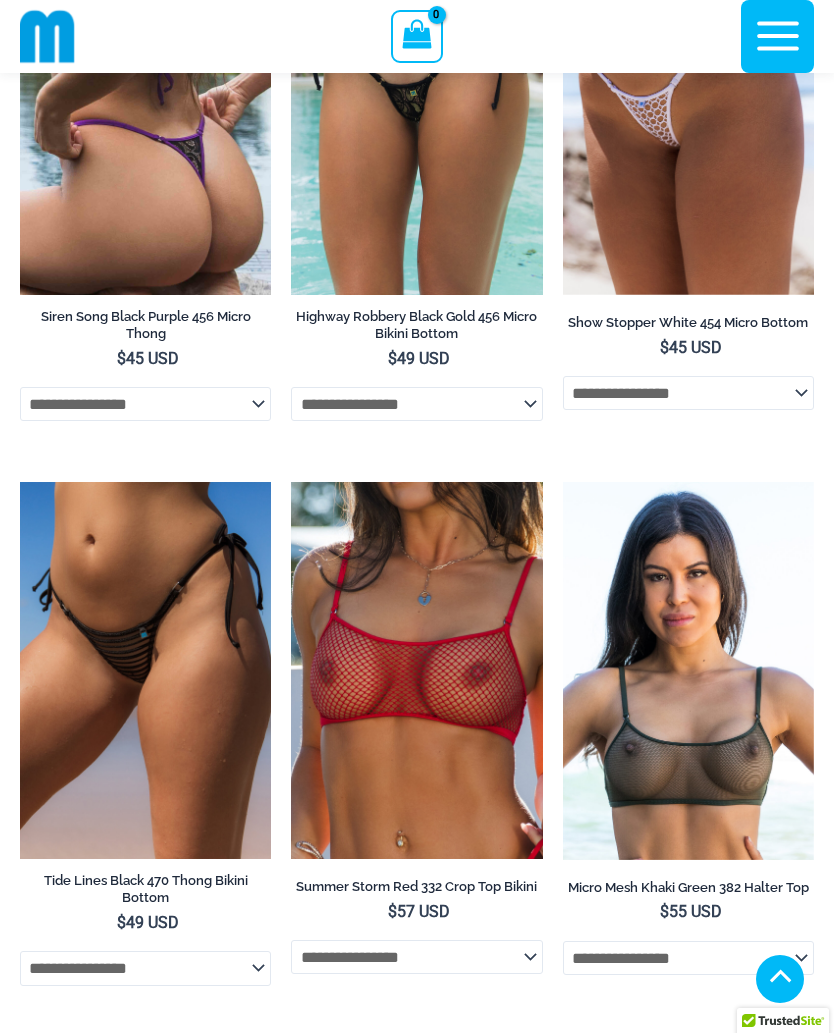 click at bounding box center (20, 482) 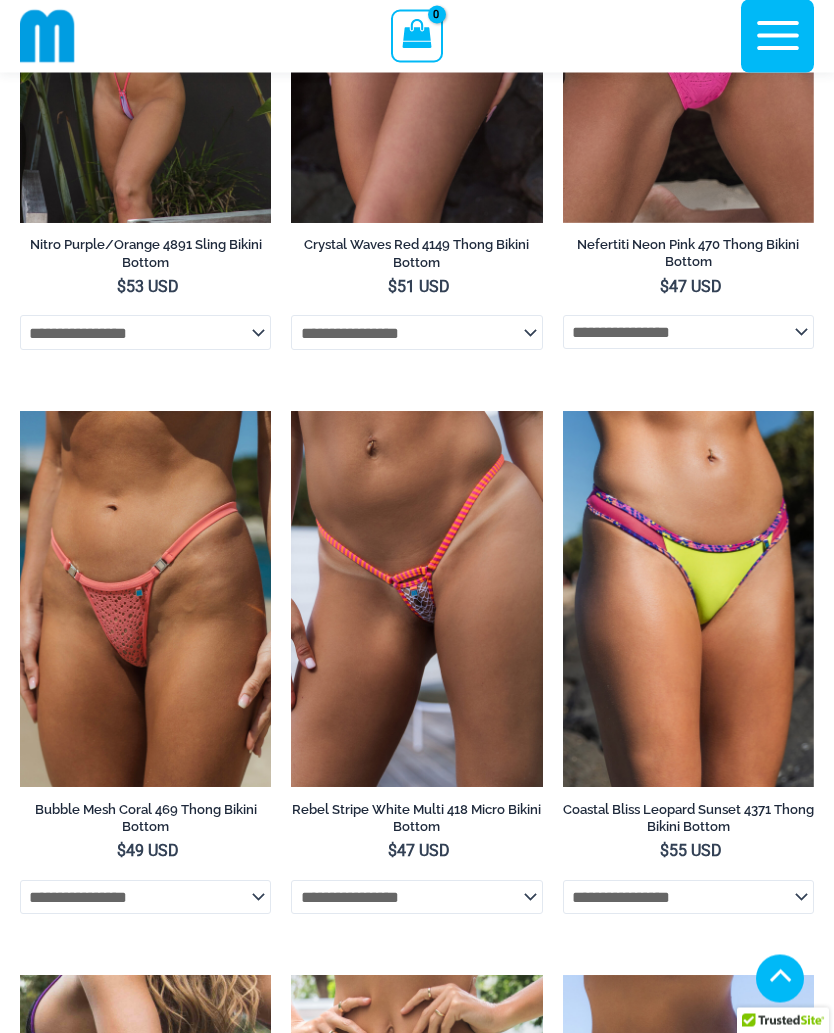scroll, scrollTop: 6363, scrollLeft: 0, axis: vertical 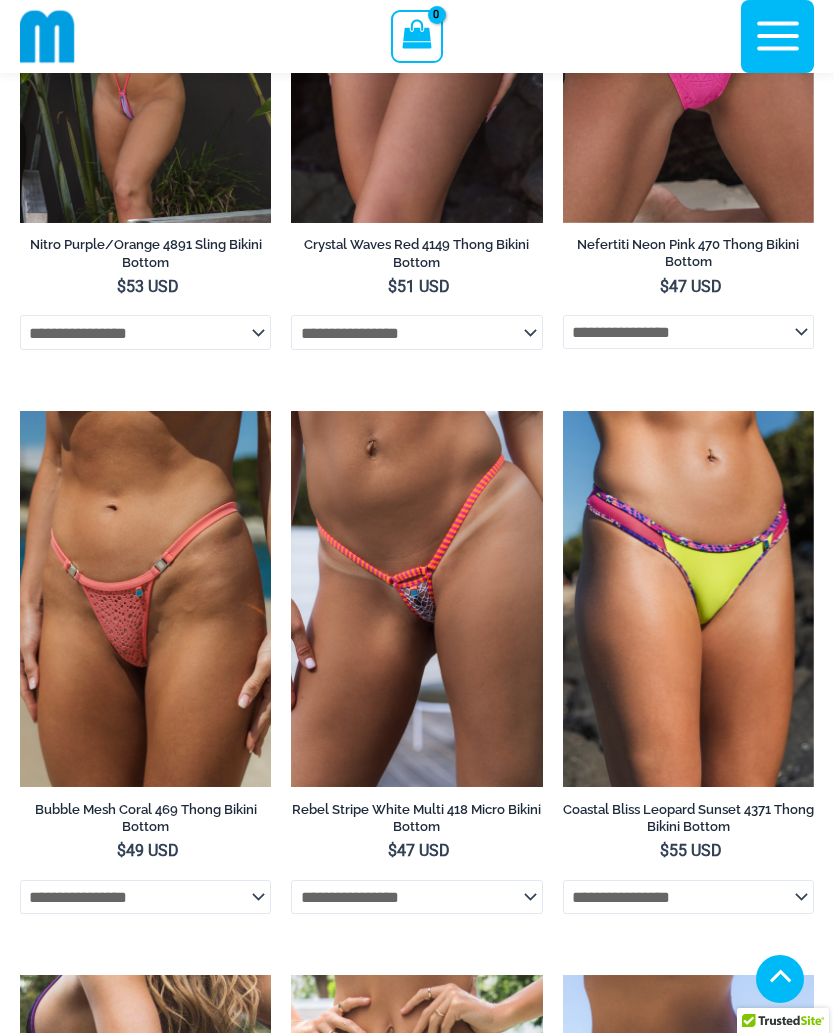 click at bounding box center [291, 411] 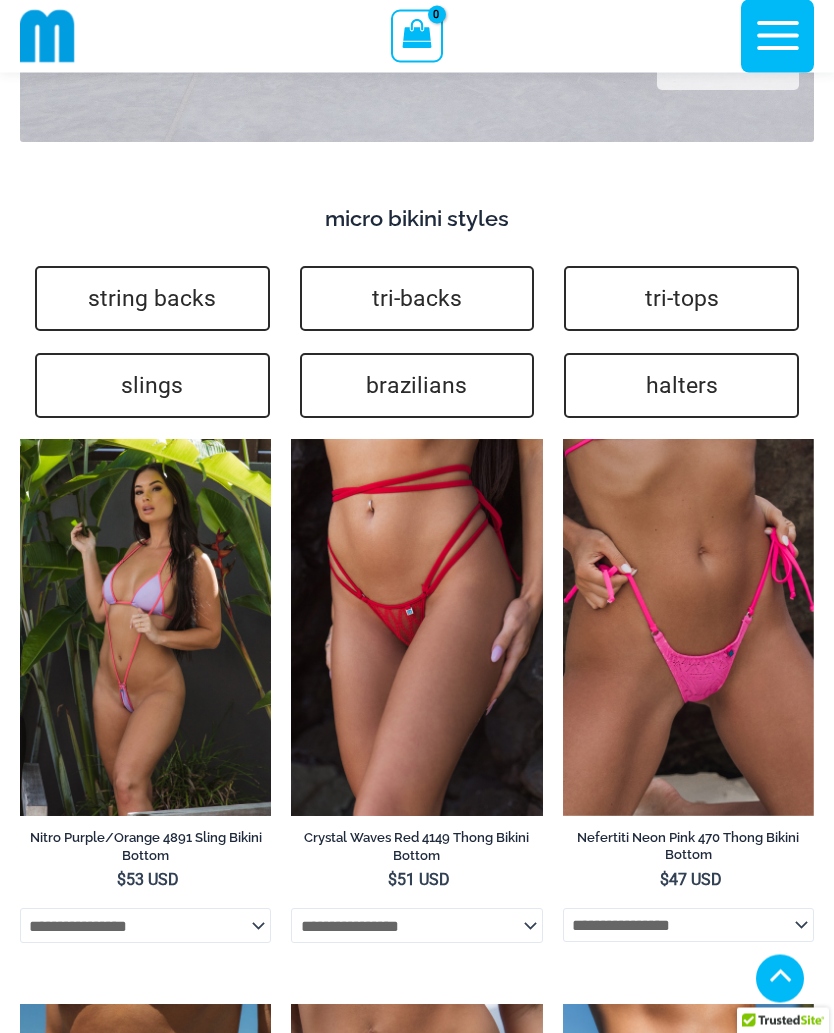 scroll, scrollTop: 5770, scrollLeft: 0, axis: vertical 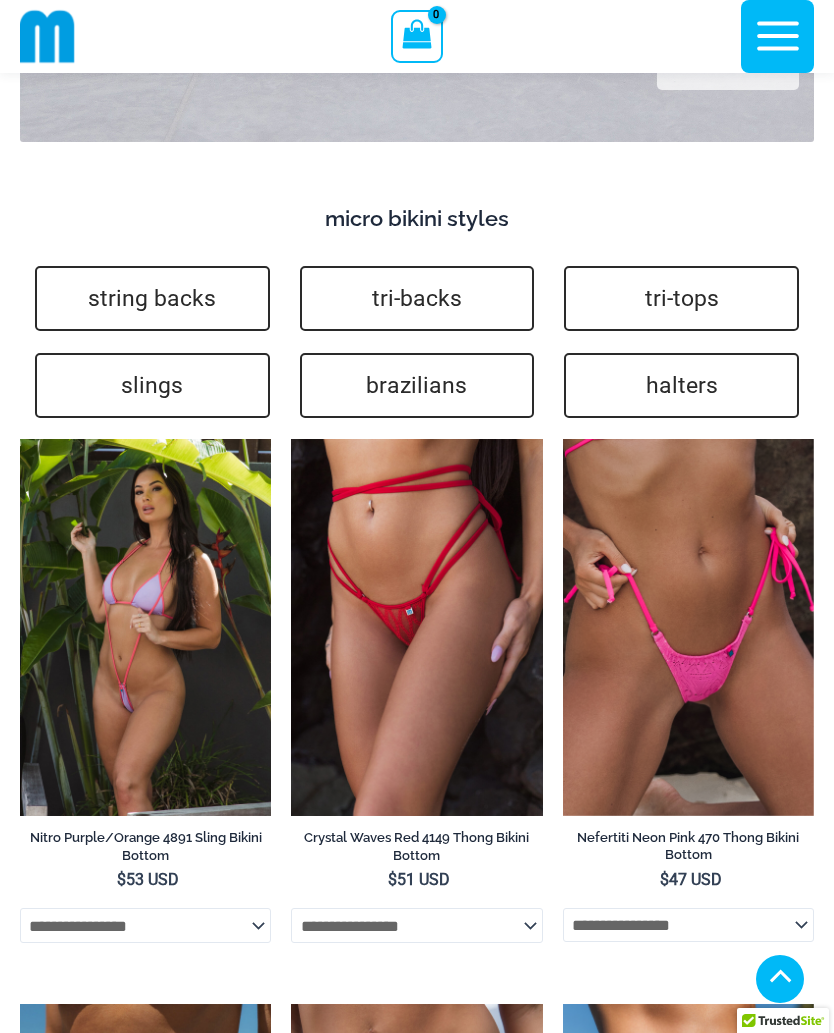 click on "string backs" at bounding box center [152, 298] 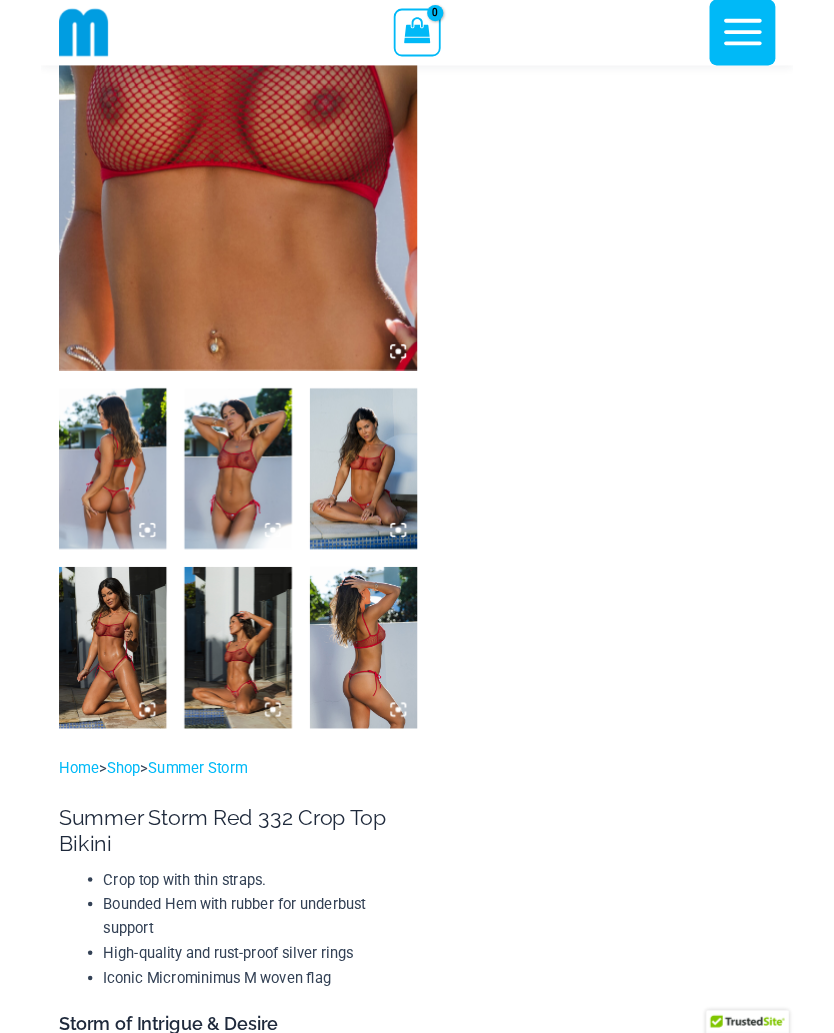 scroll, scrollTop: 290, scrollLeft: 0, axis: vertical 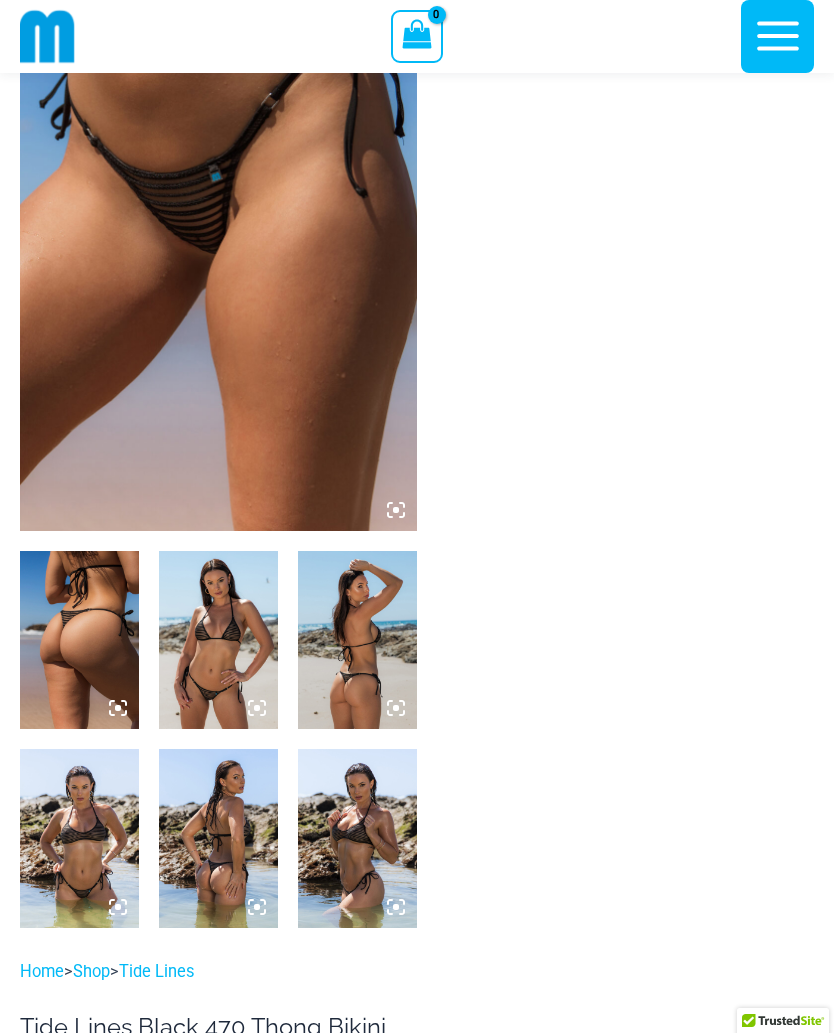 click at bounding box center [79, 838] 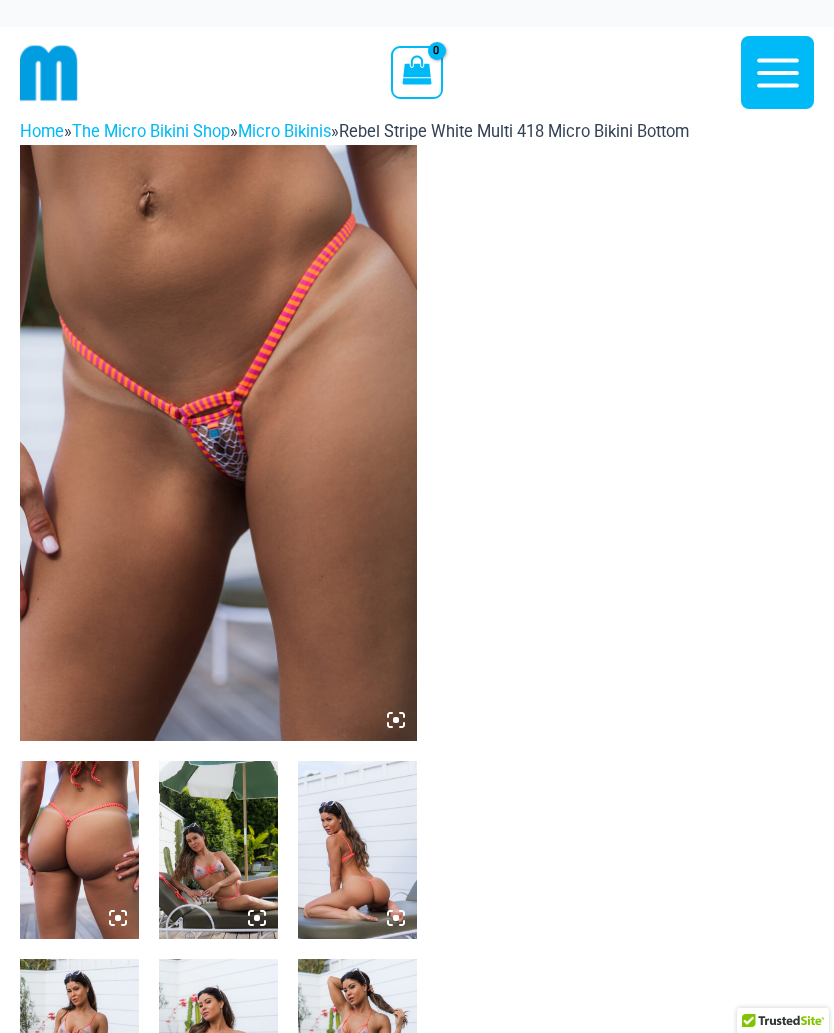 scroll, scrollTop: 0, scrollLeft: 0, axis: both 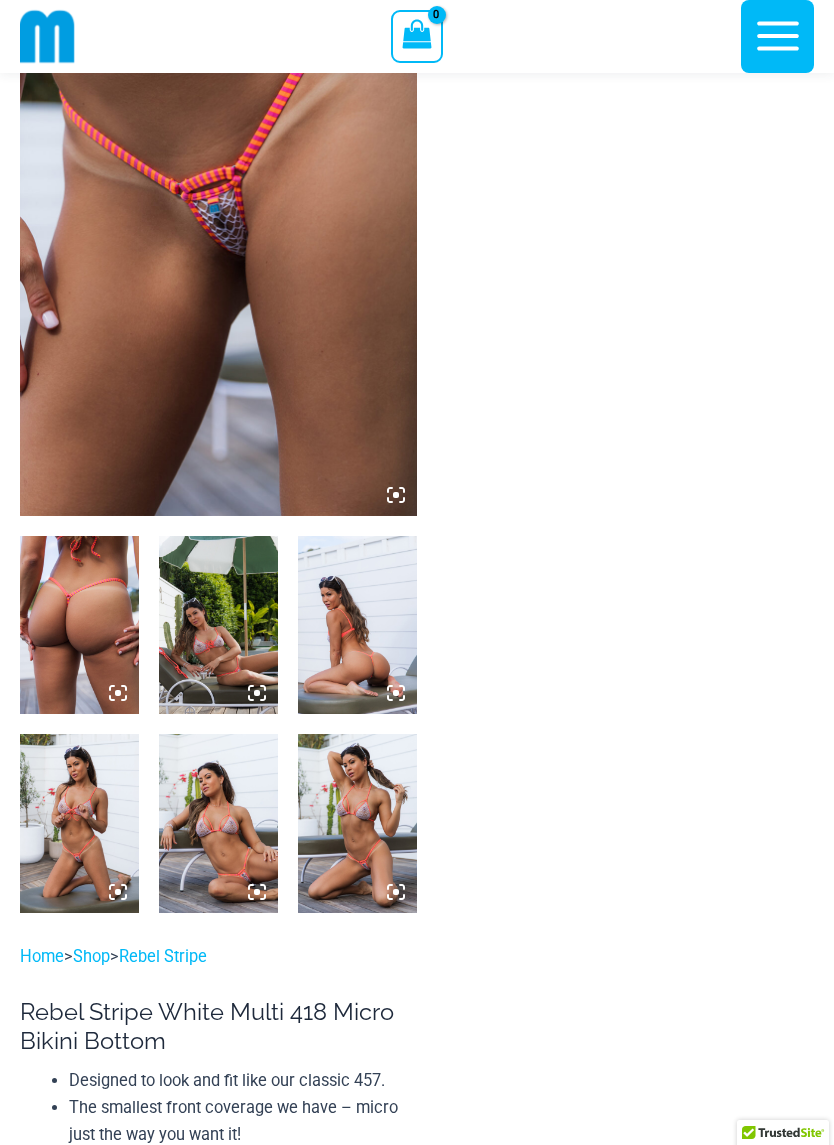 click at bounding box center (218, 218) 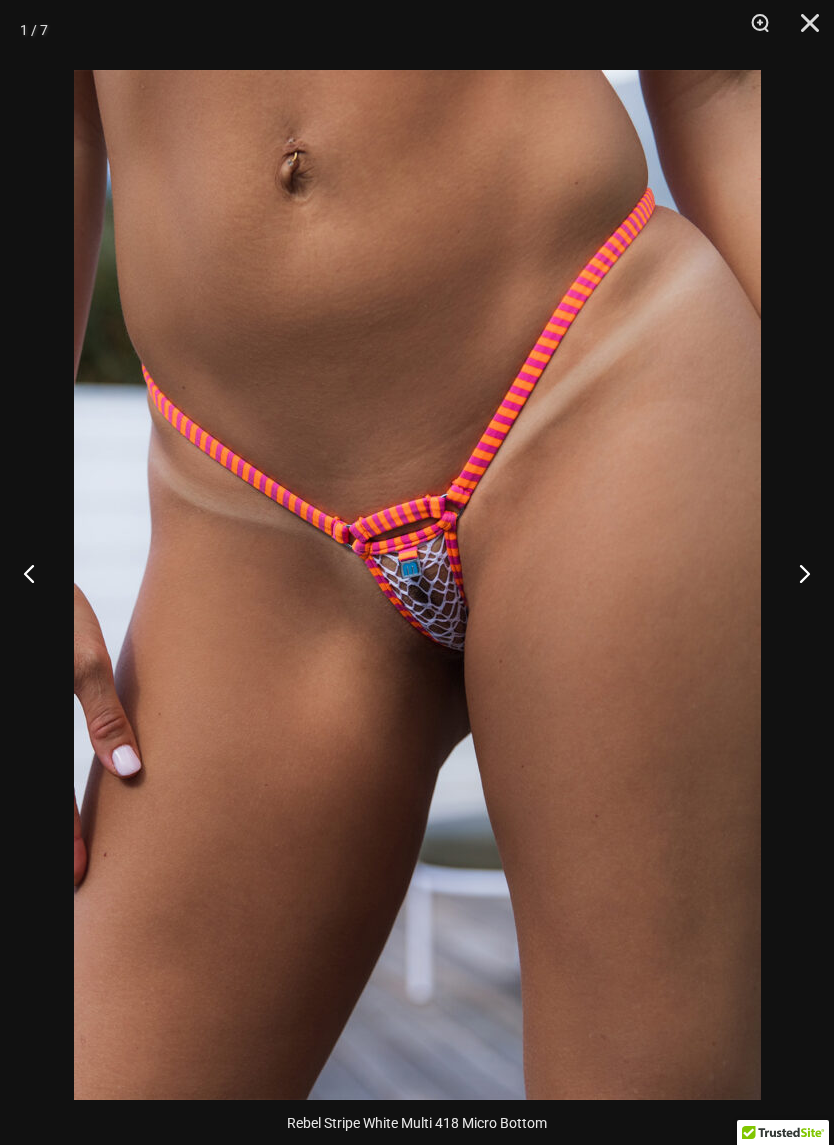 click at bounding box center (796, 573) 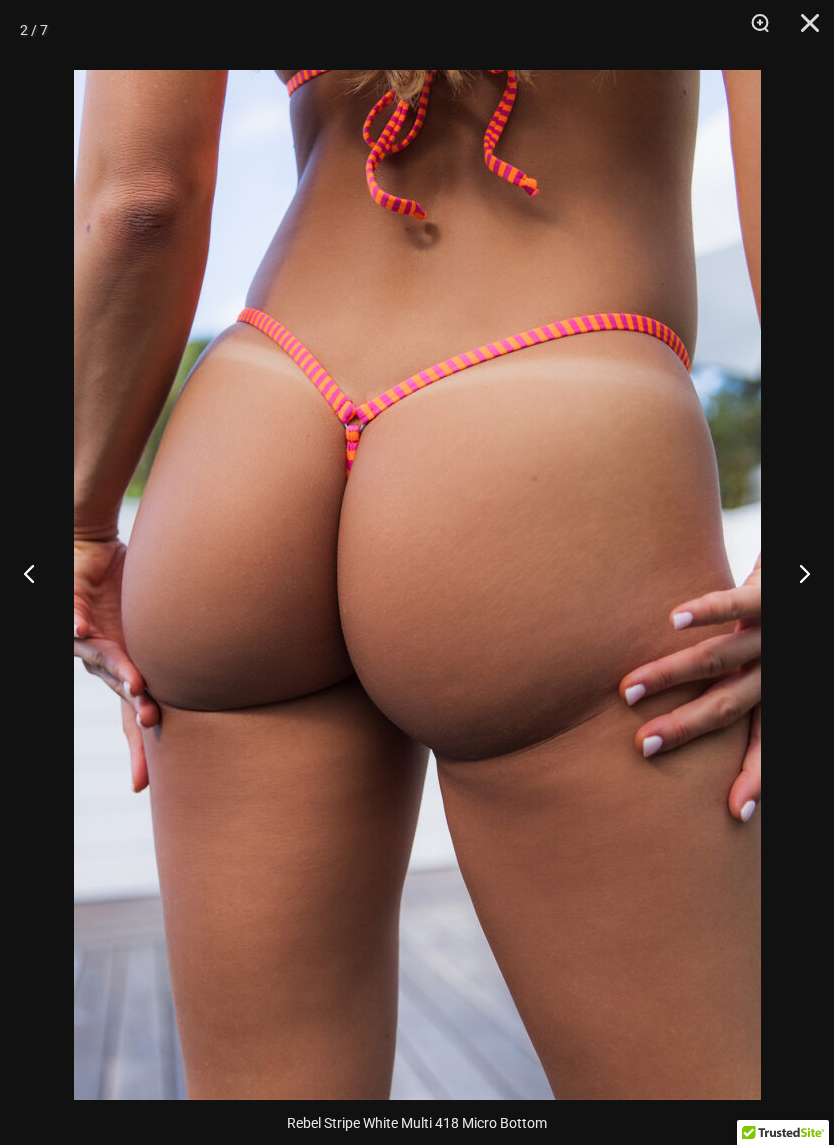 click at bounding box center [796, 573] 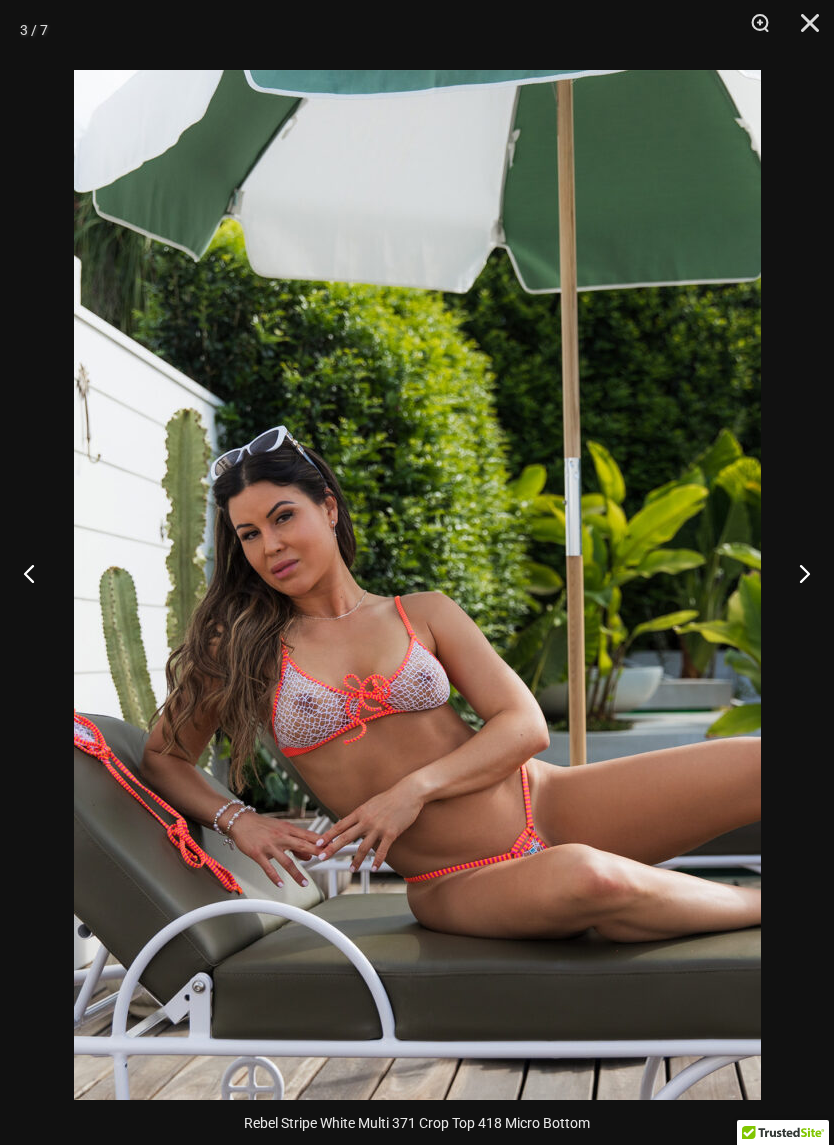 click at bounding box center (796, 573) 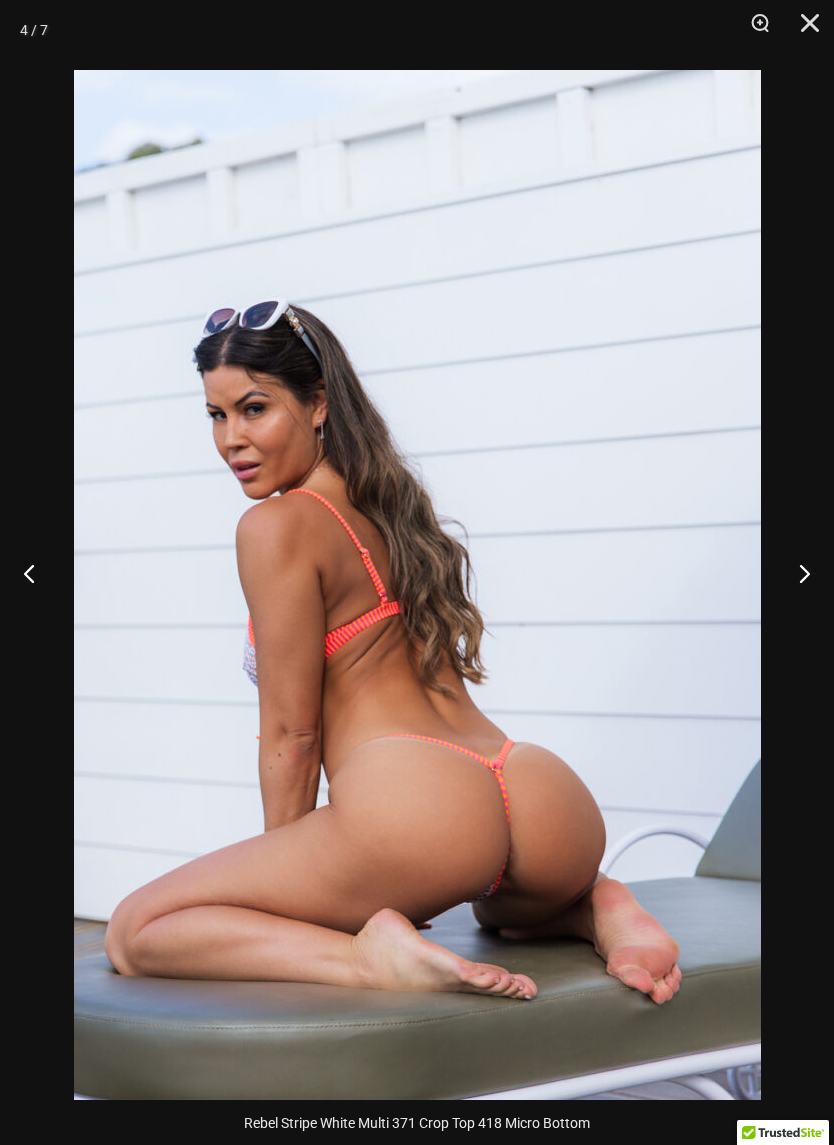 click at bounding box center (796, 573) 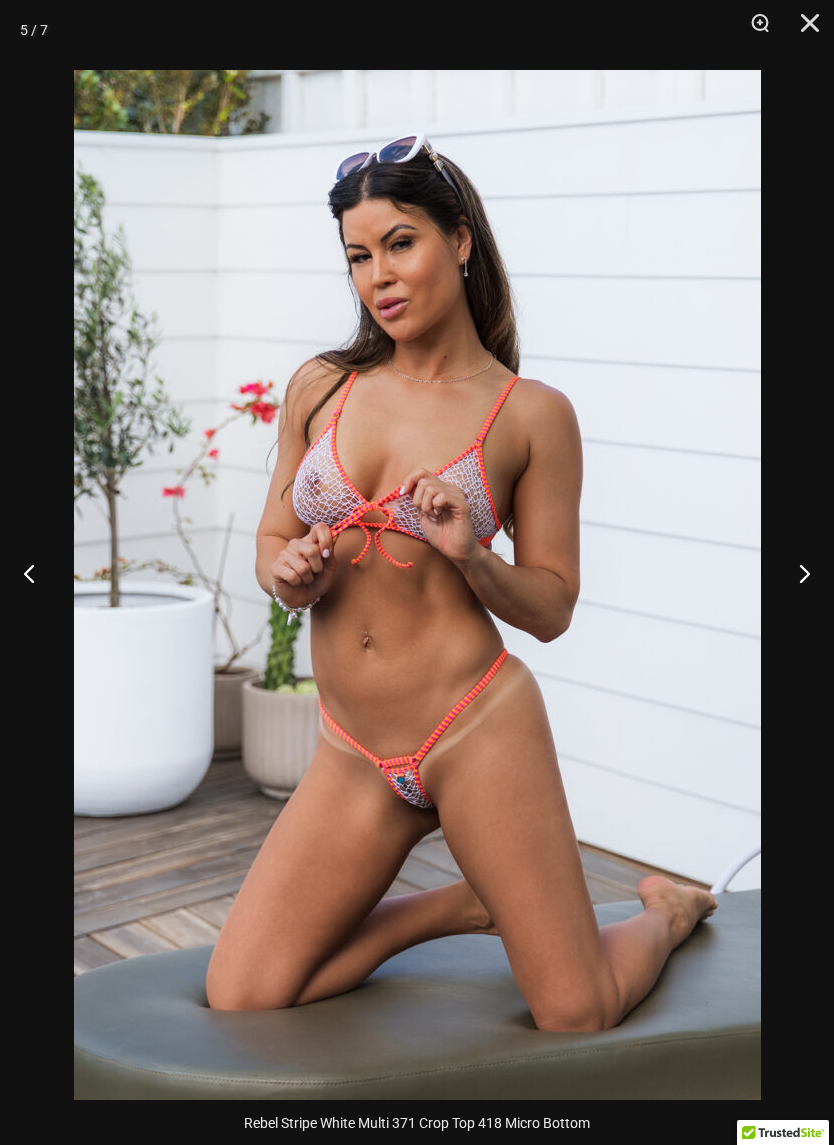 click at bounding box center [796, 573] 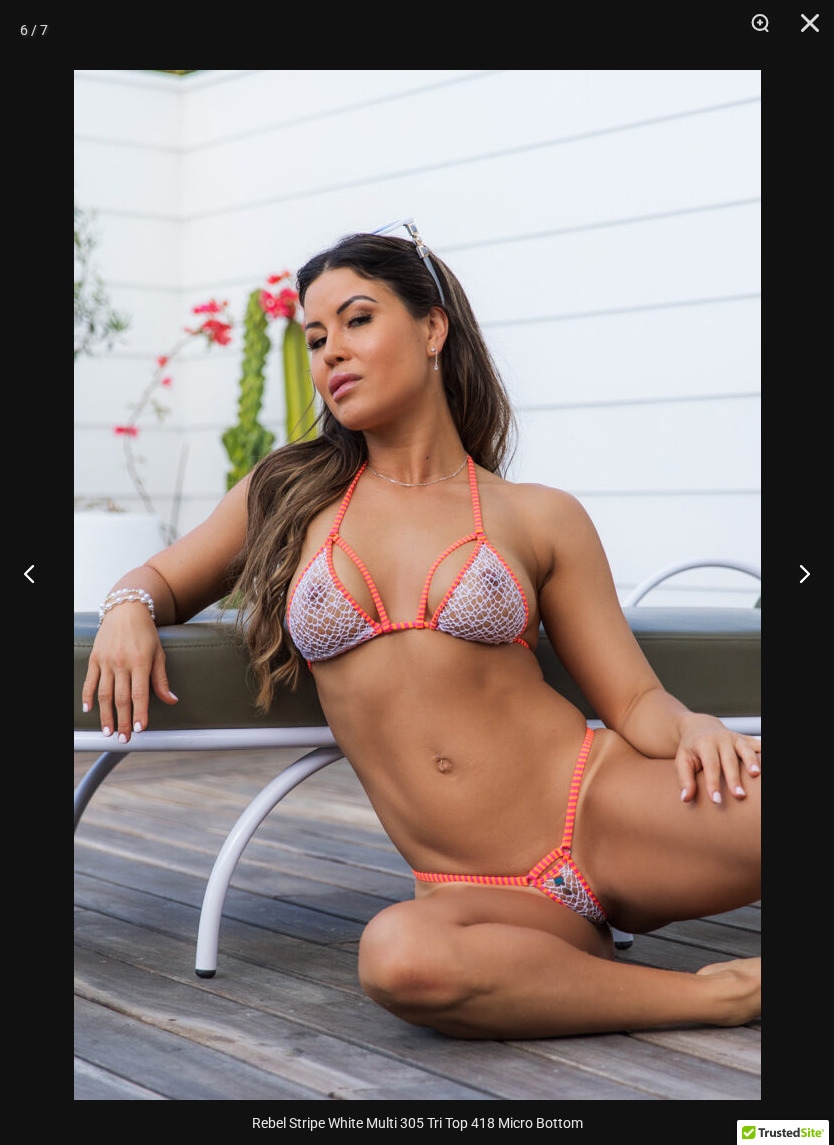 click at bounding box center [796, 573] 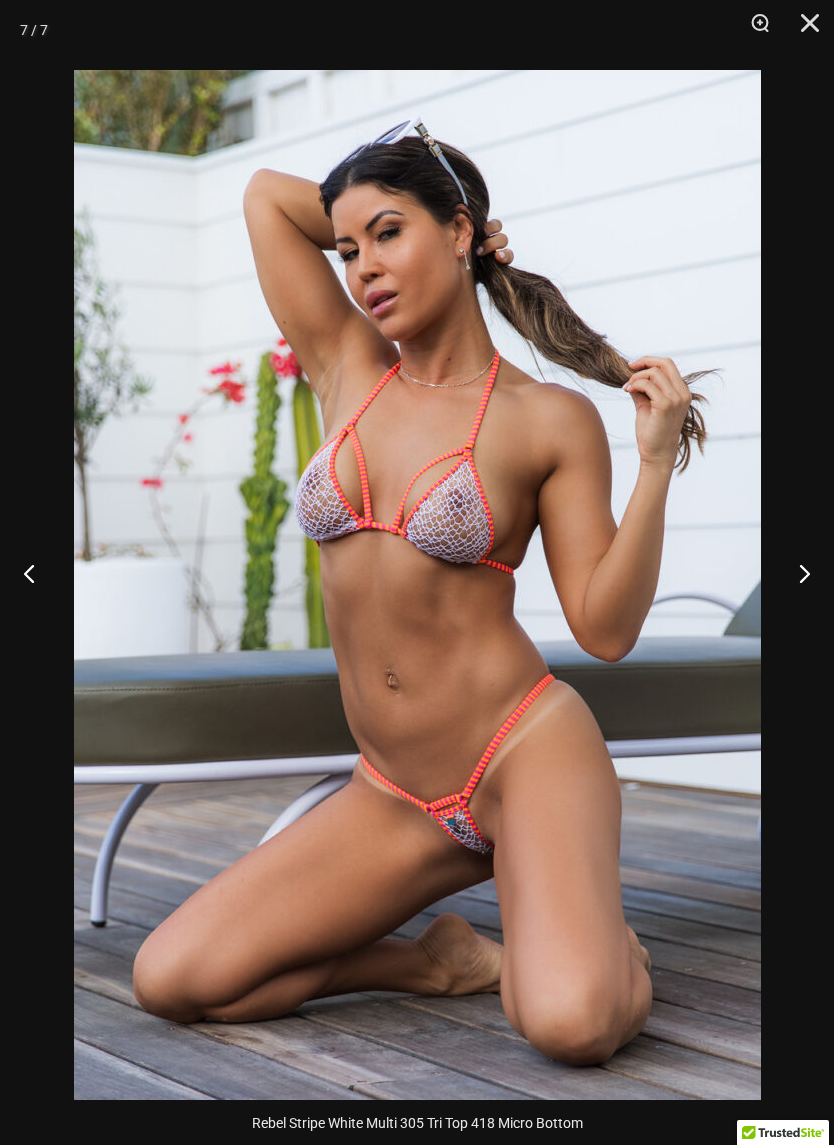 click at bounding box center [796, 573] 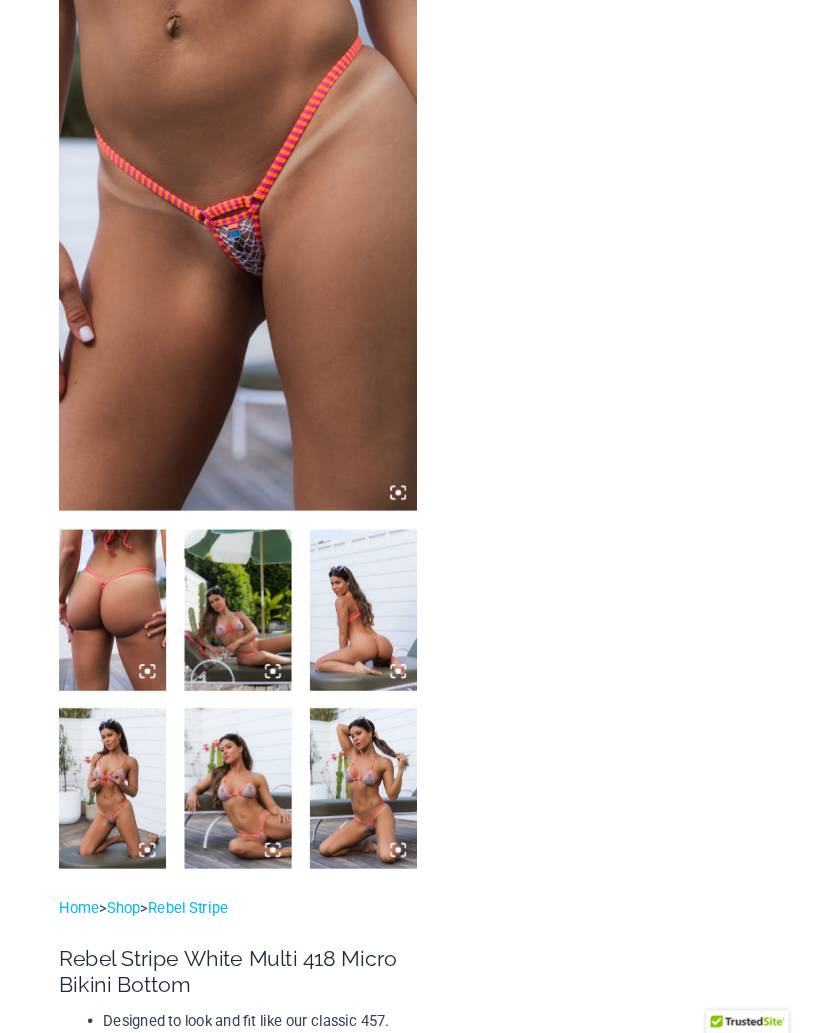 scroll, scrollTop: 0, scrollLeft: 0, axis: both 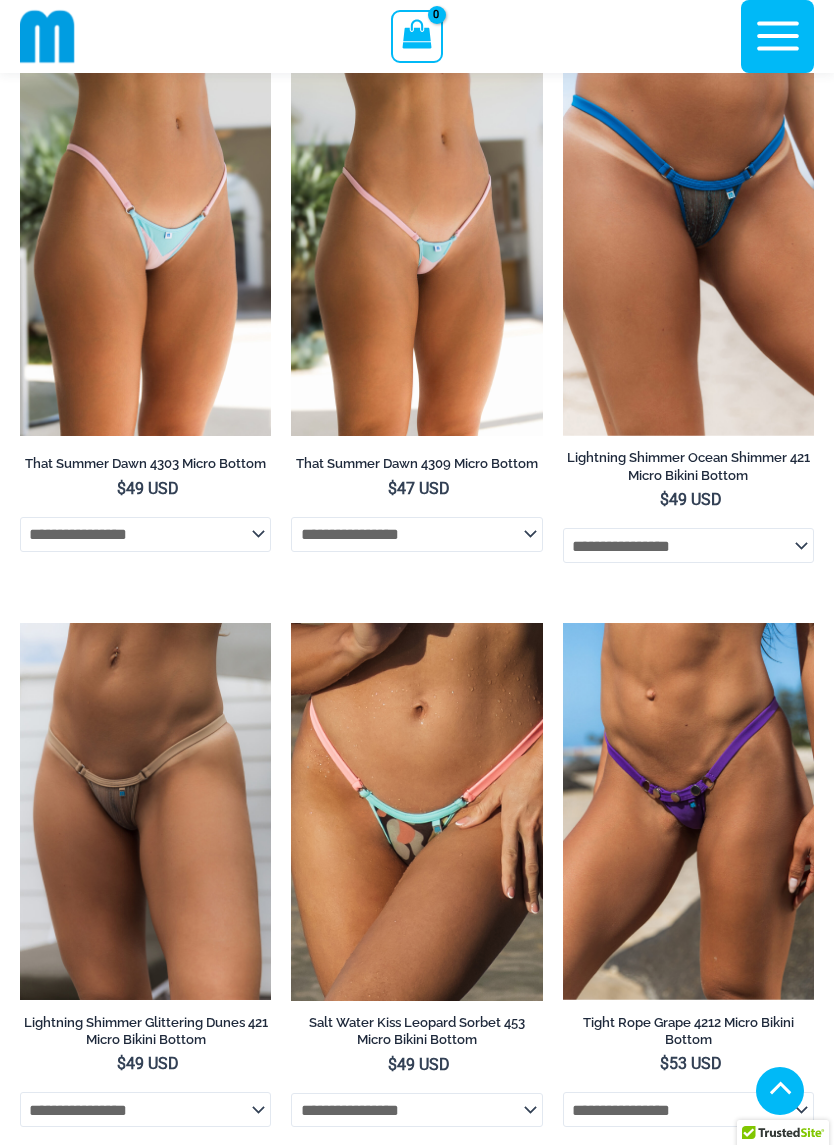 click at bounding box center (563, 59) 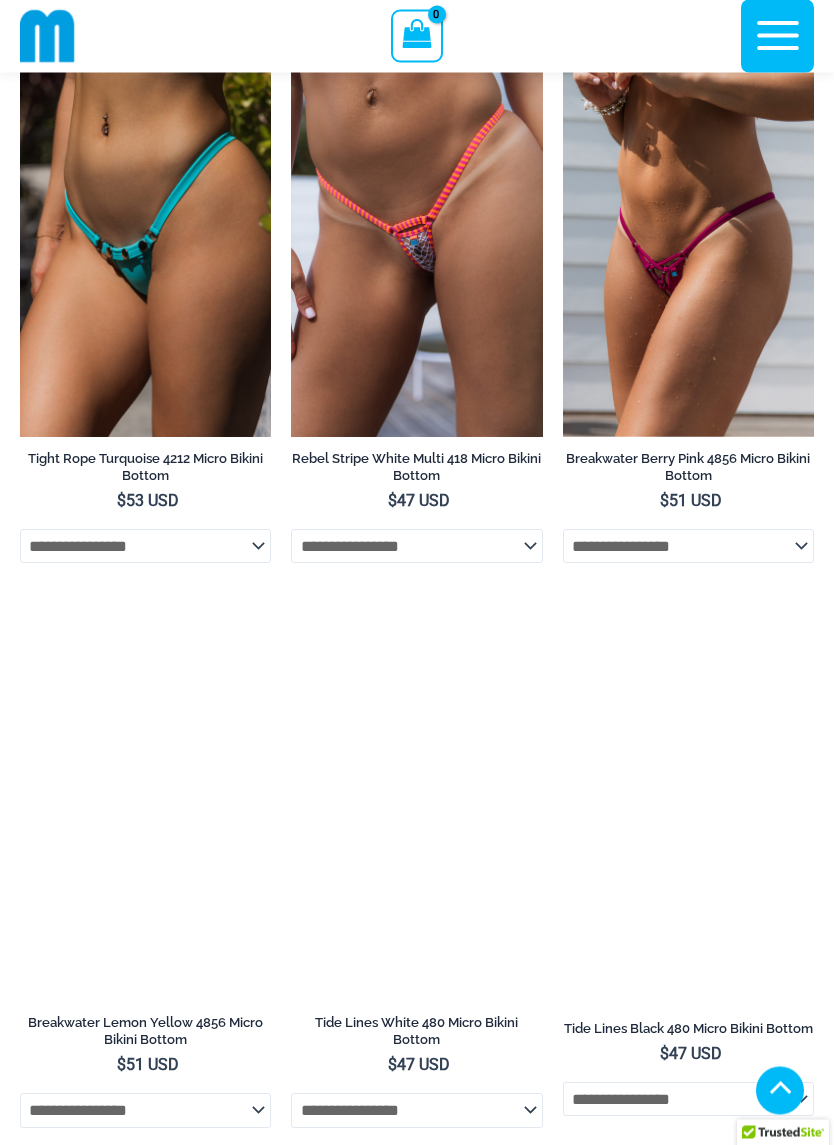 scroll, scrollTop: 2962, scrollLeft: 0, axis: vertical 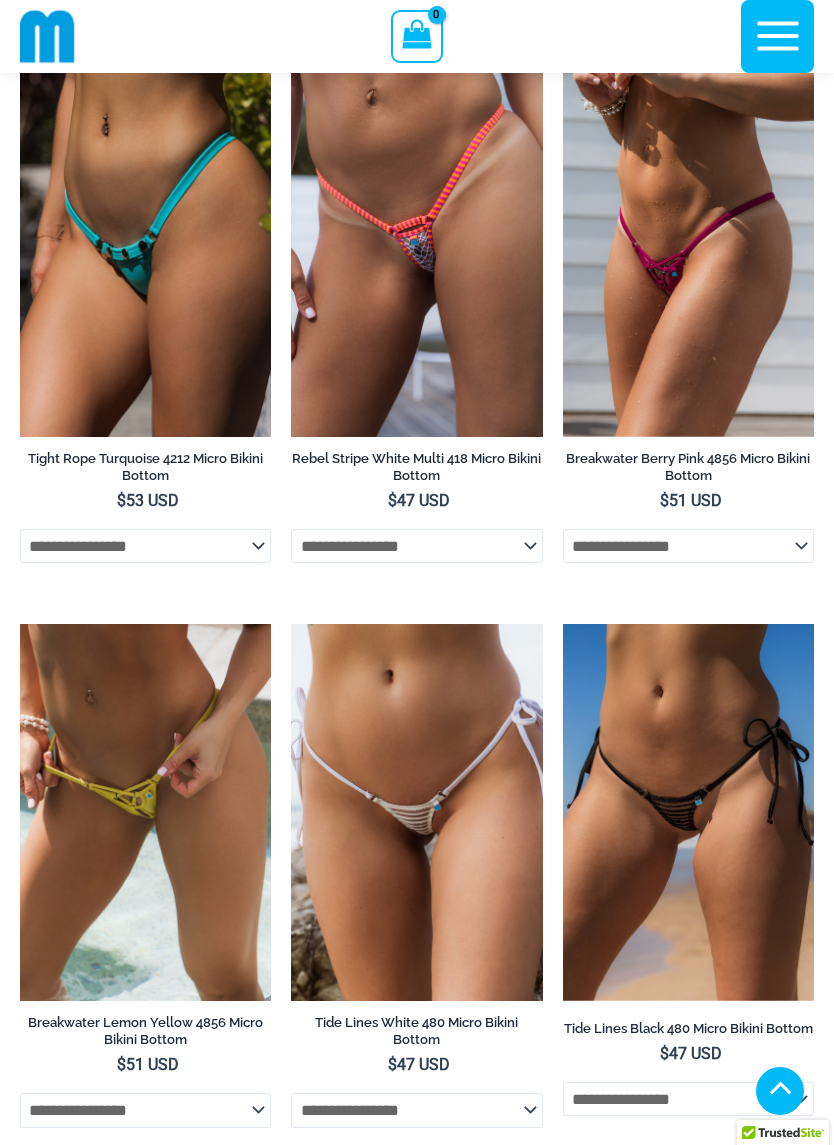 click at bounding box center (563, 60) 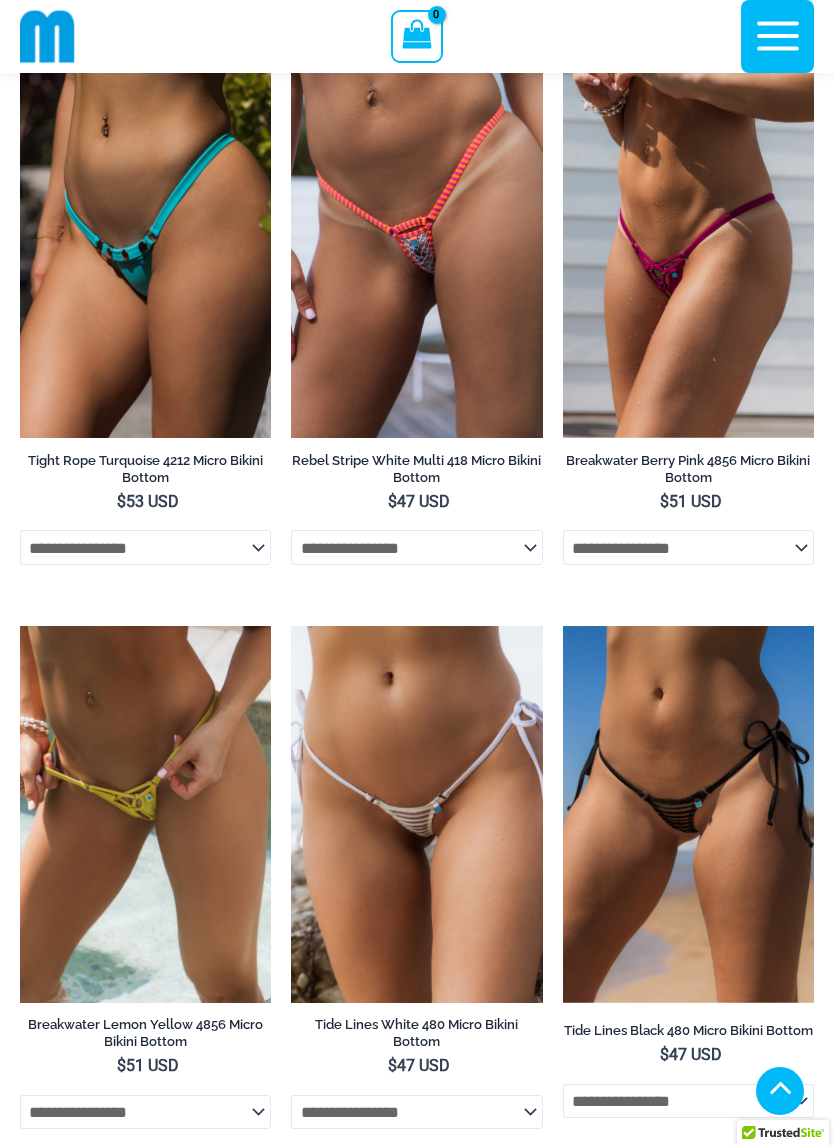 click at bounding box center [563, 61] 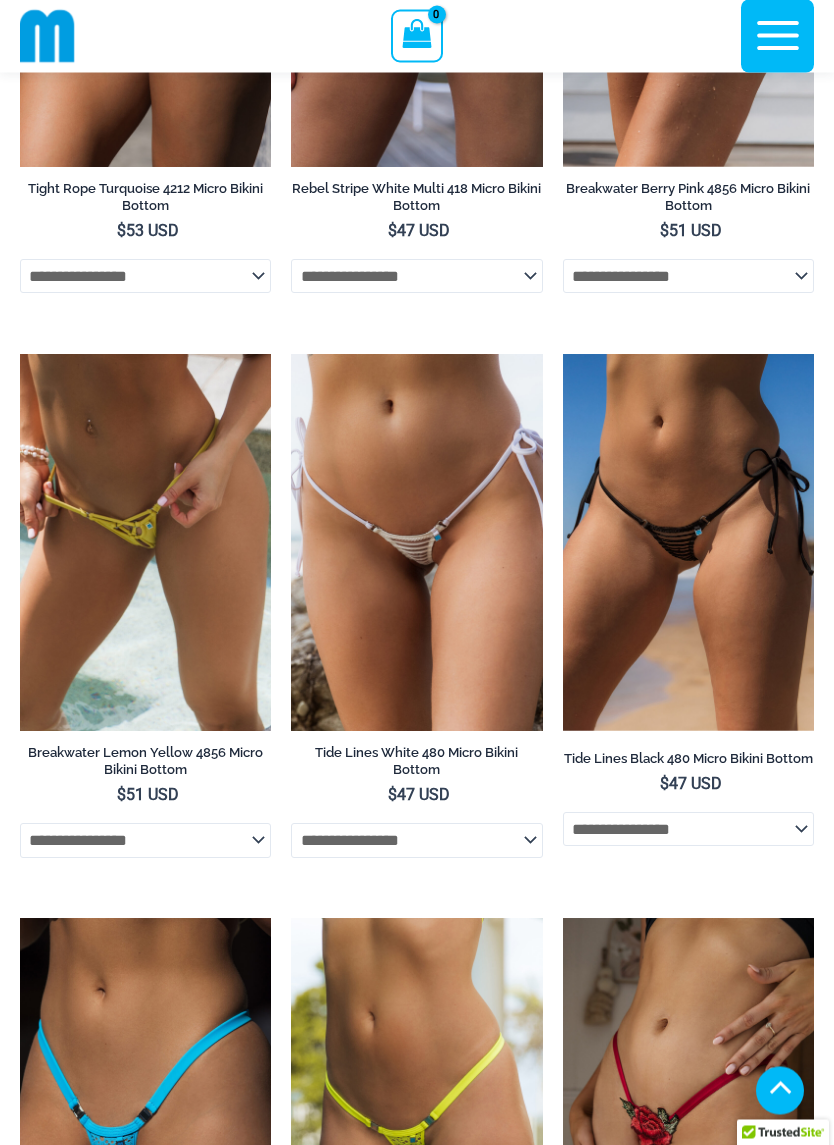 scroll, scrollTop: 3245, scrollLeft: 0, axis: vertical 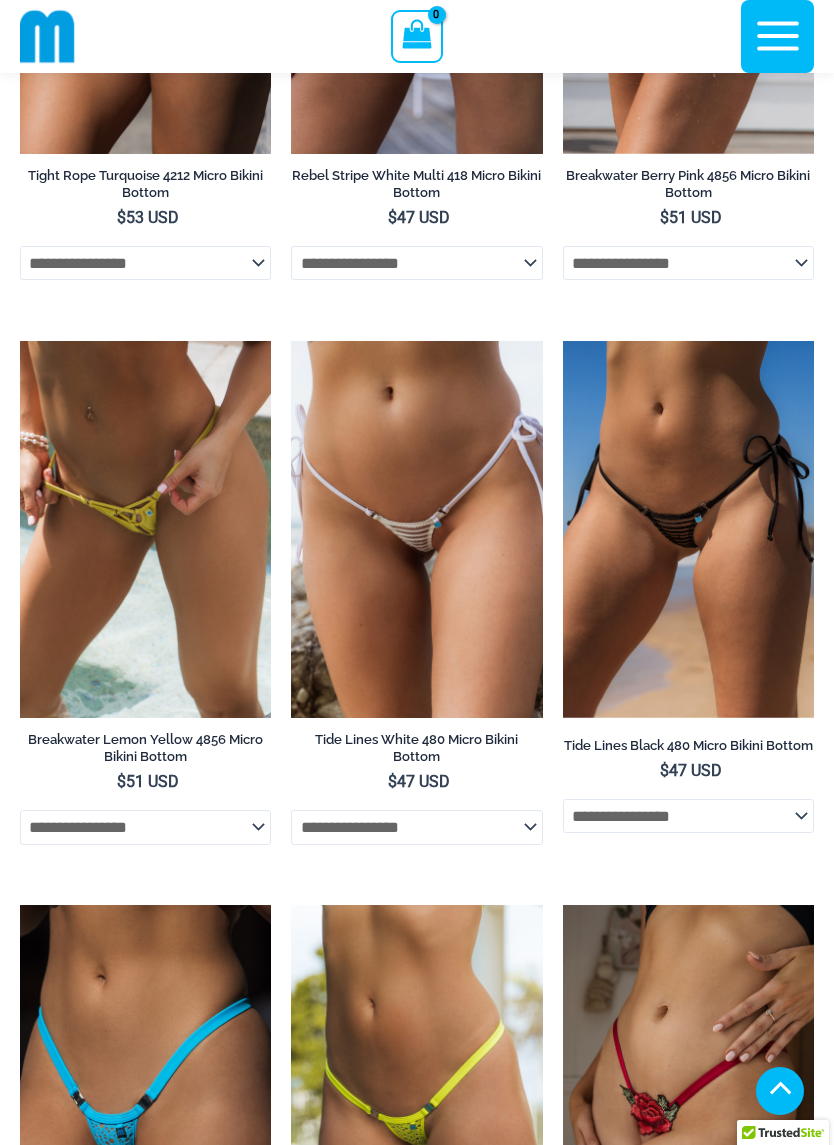 click on "**********" 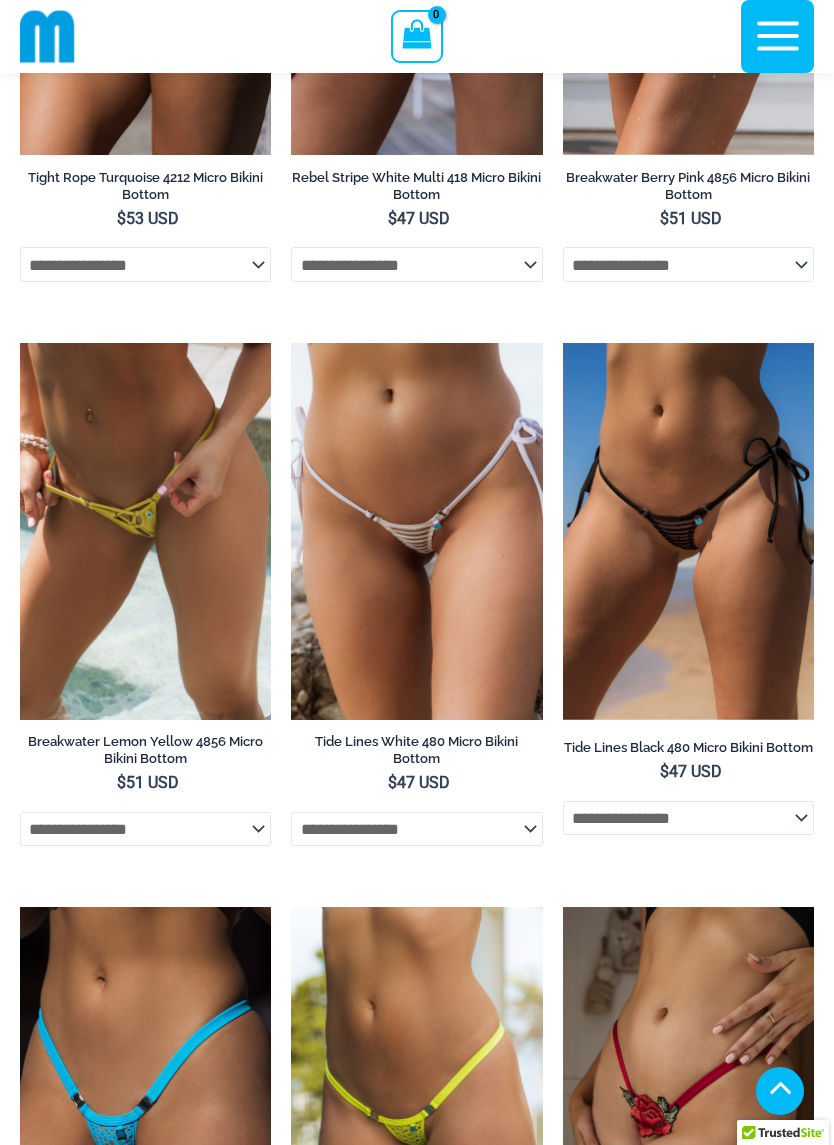 click at bounding box center [20, 343] 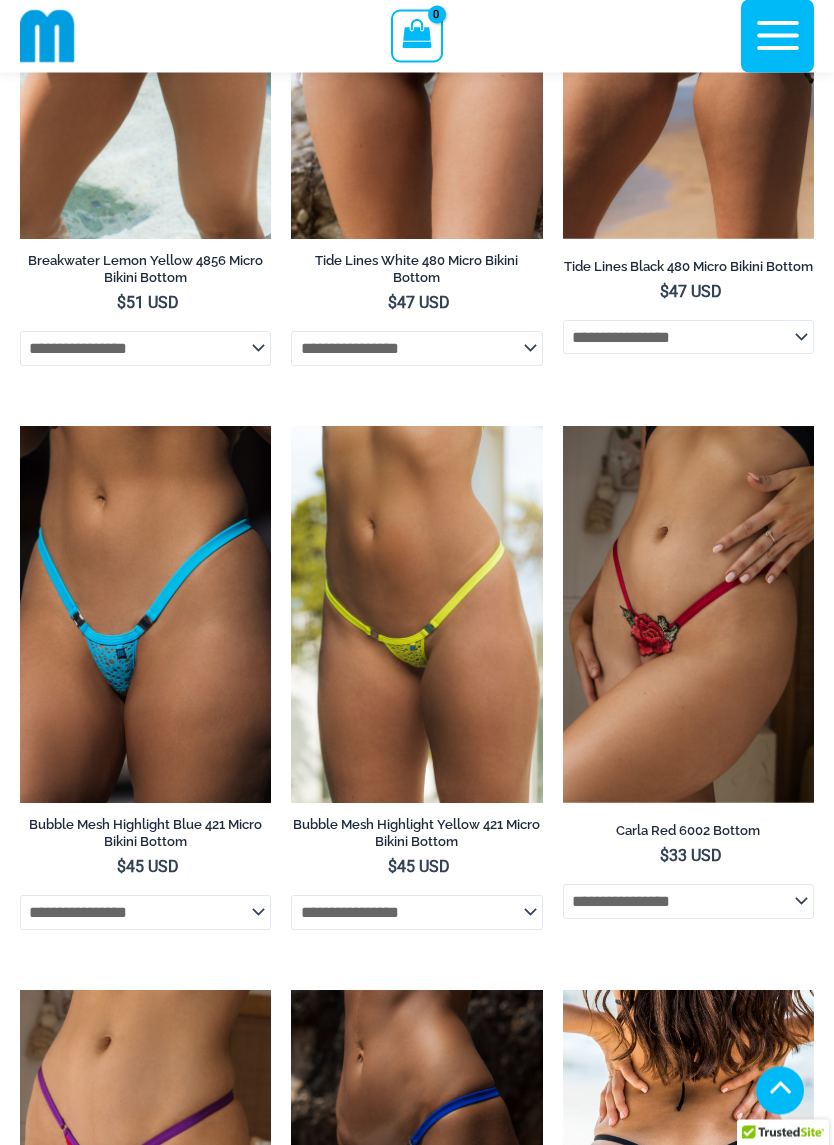 scroll, scrollTop: 3724, scrollLeft: 0, axis: vertical 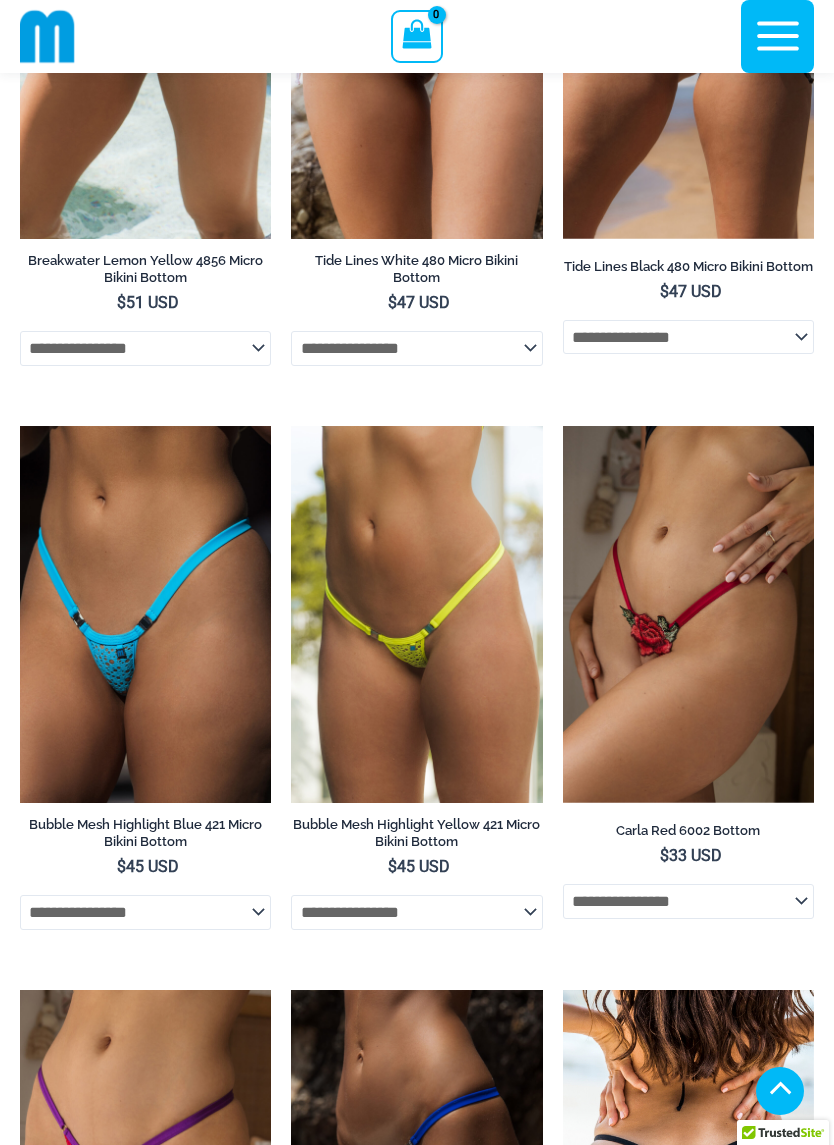 click at bounding box center (563, 426) 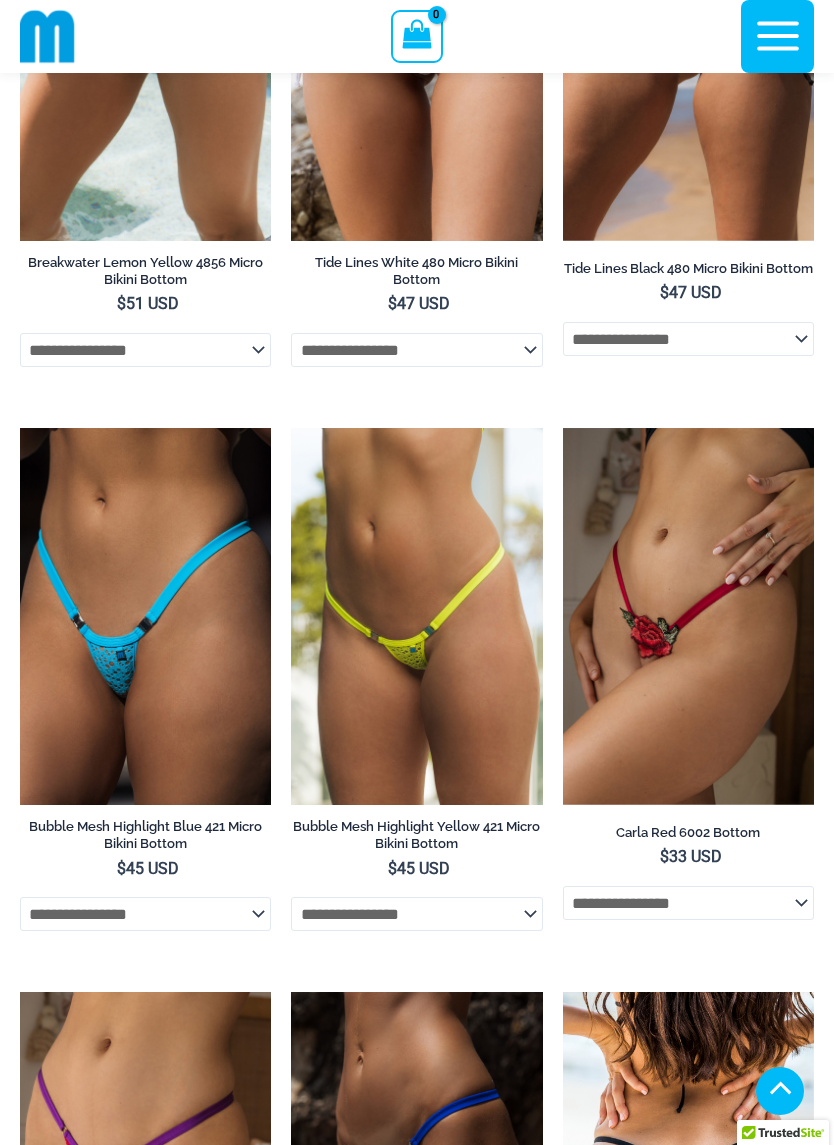 click at bounding box center [563, 428] 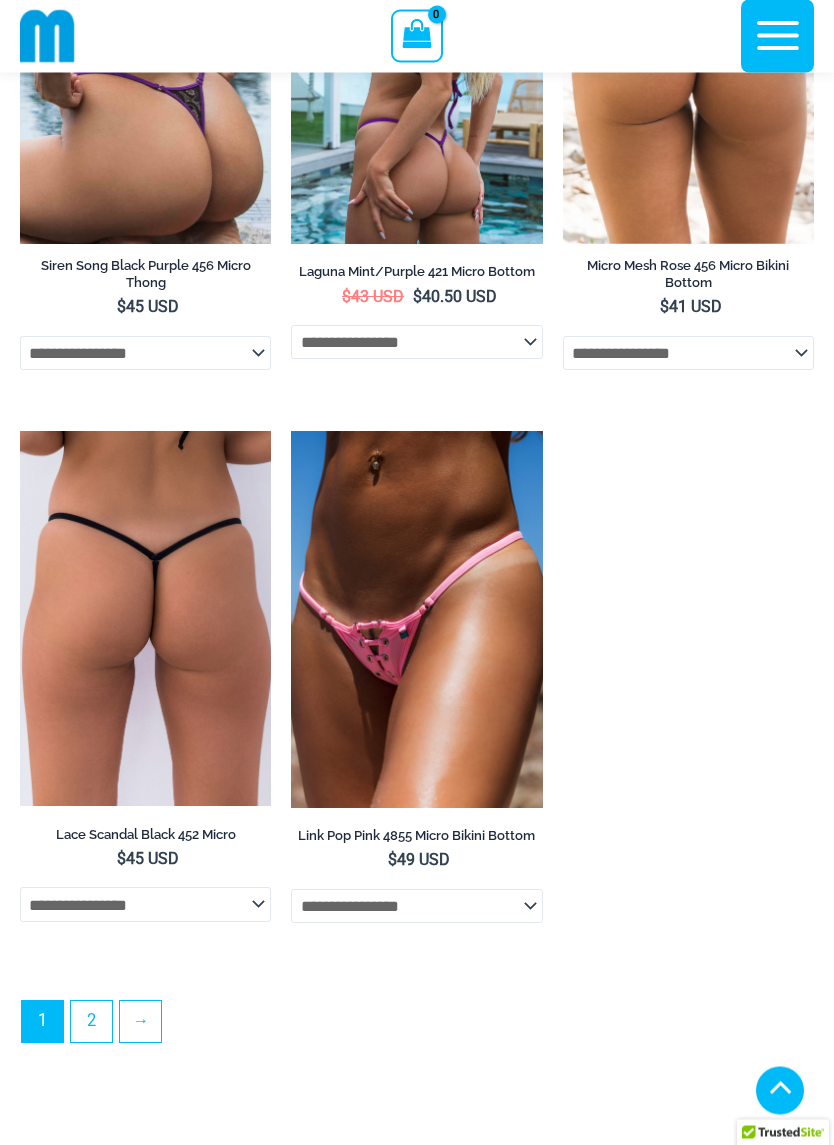 scroll, scrollTop: 5412, scrollLeft: 0, axis: vertical 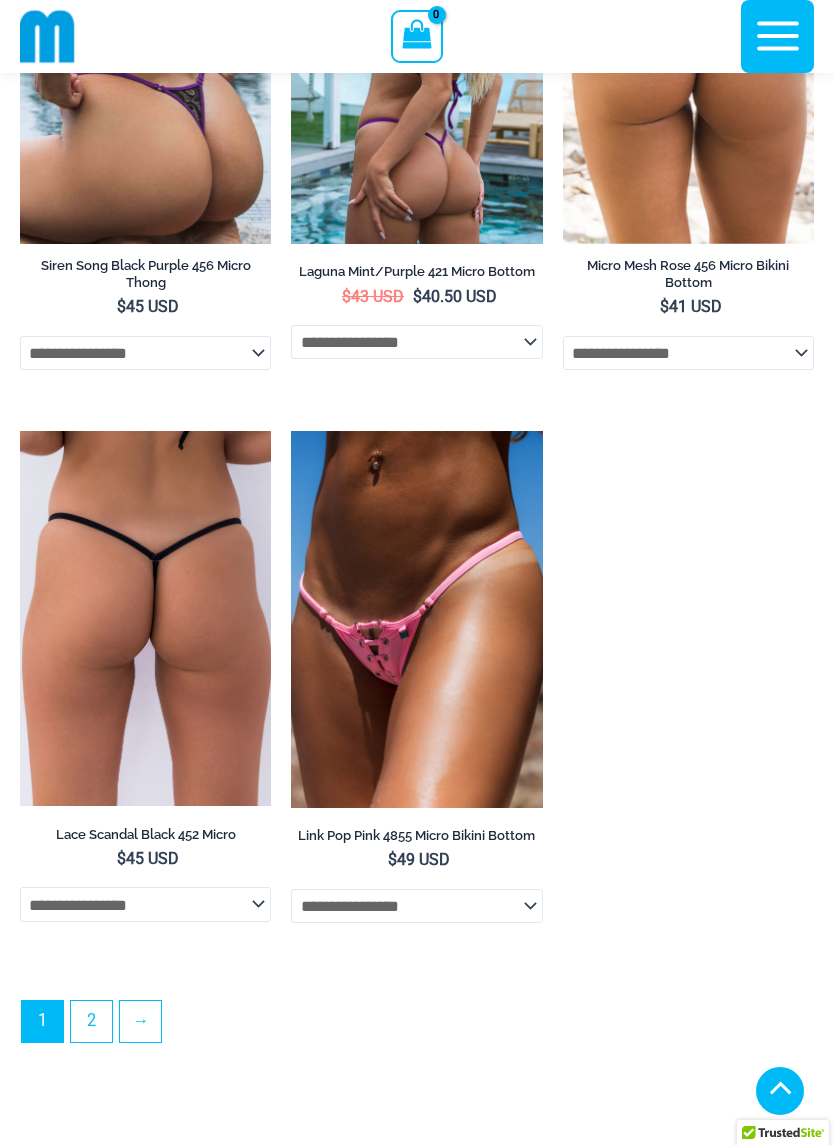 click at bounding box center [20, 431] 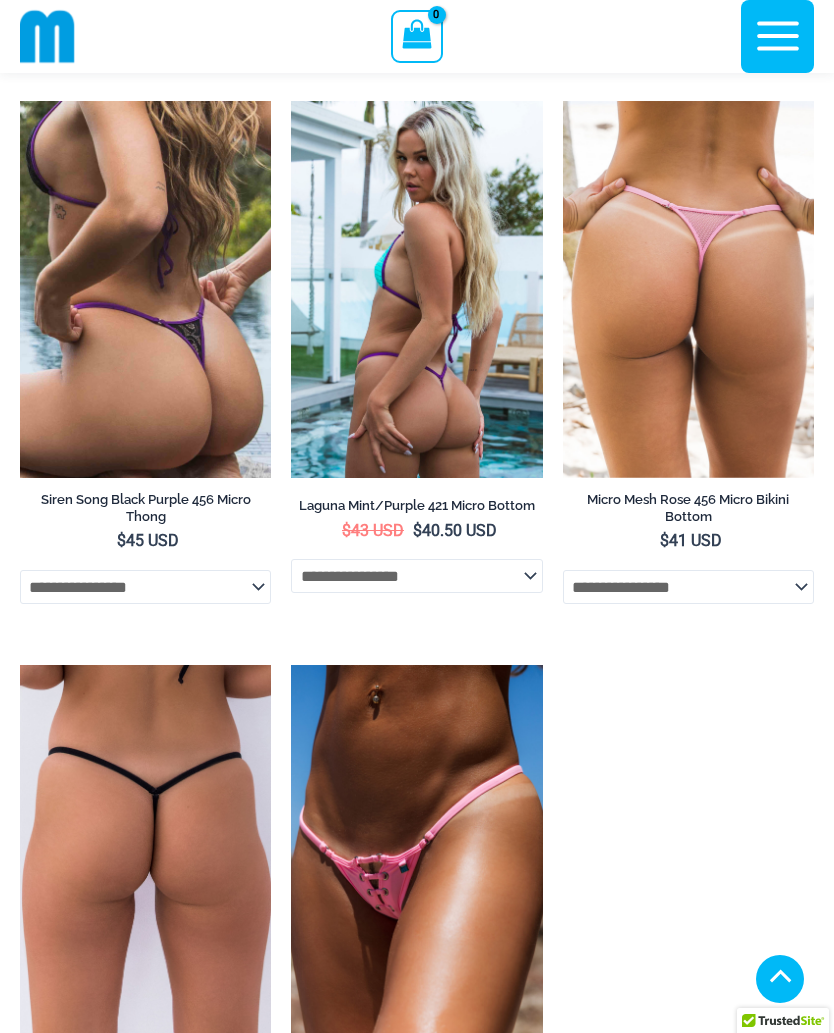scroll, scrollTop: 5168, scrollLeft: 0, axis: vertical 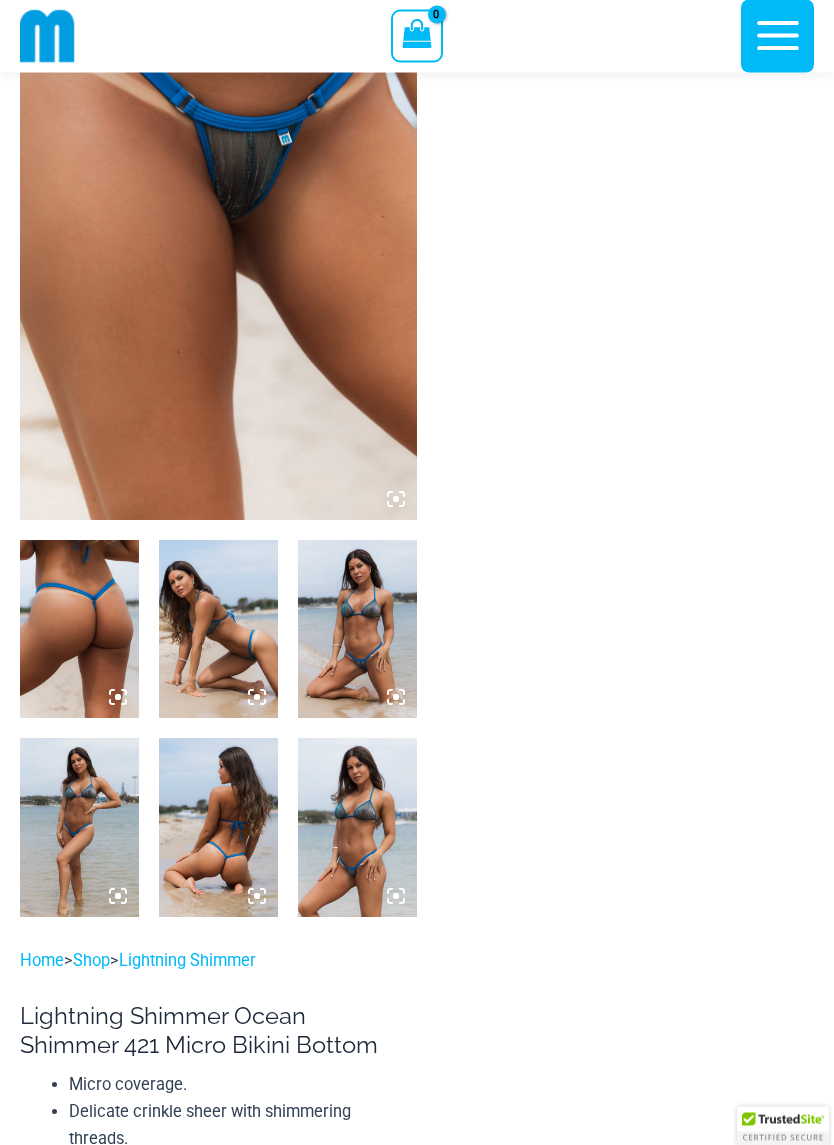 click at bounding box center [357, 630] 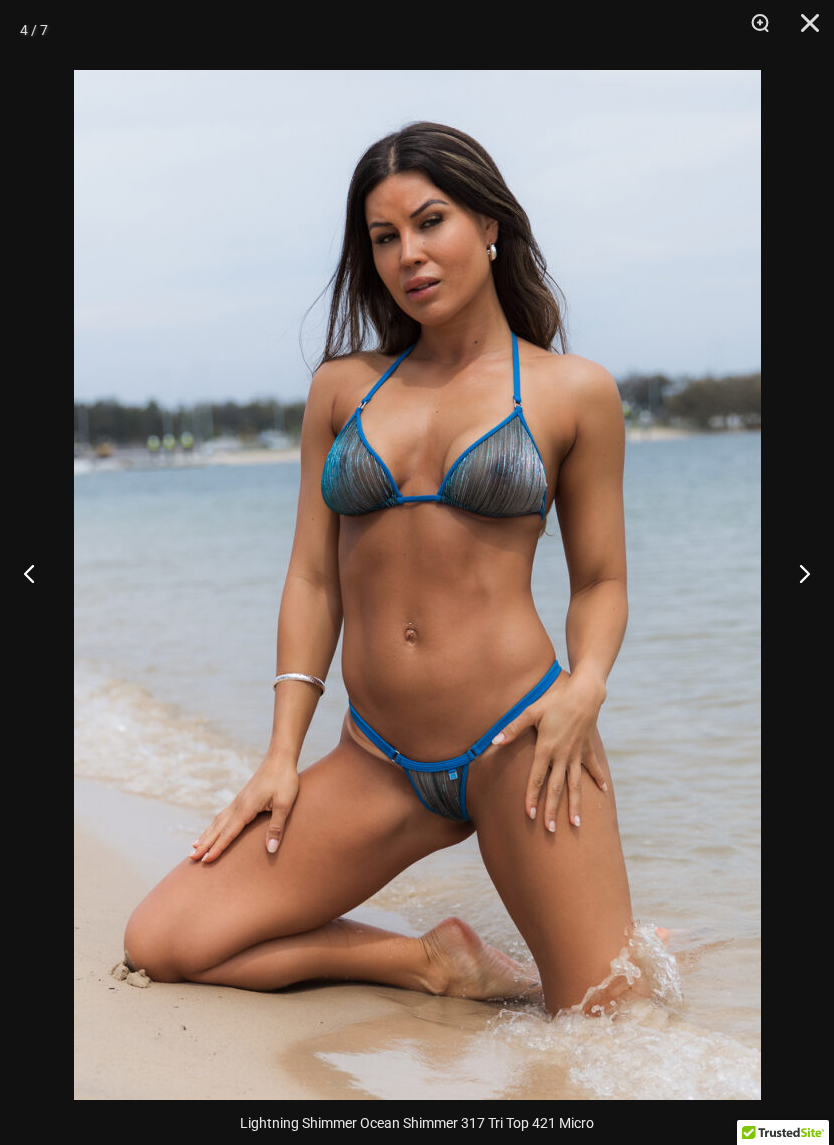 click at bounding box center [796, 573] 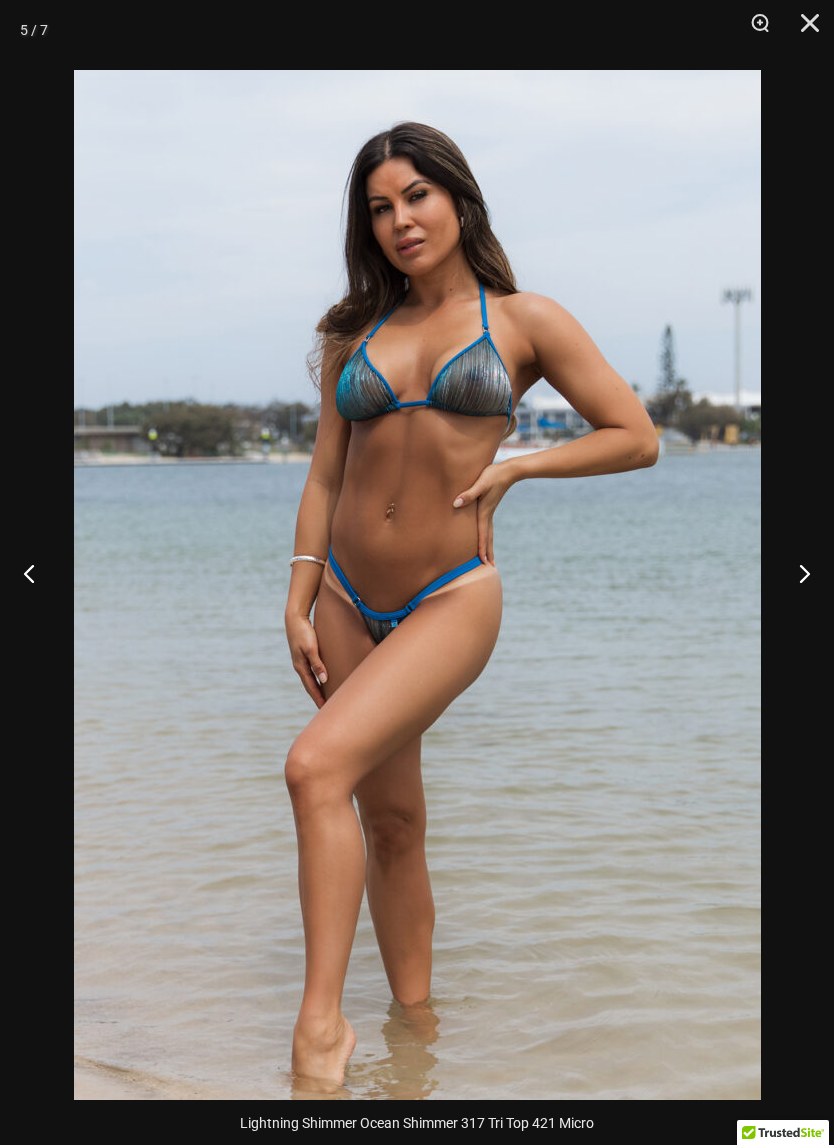click at bounding box center [796, 573] 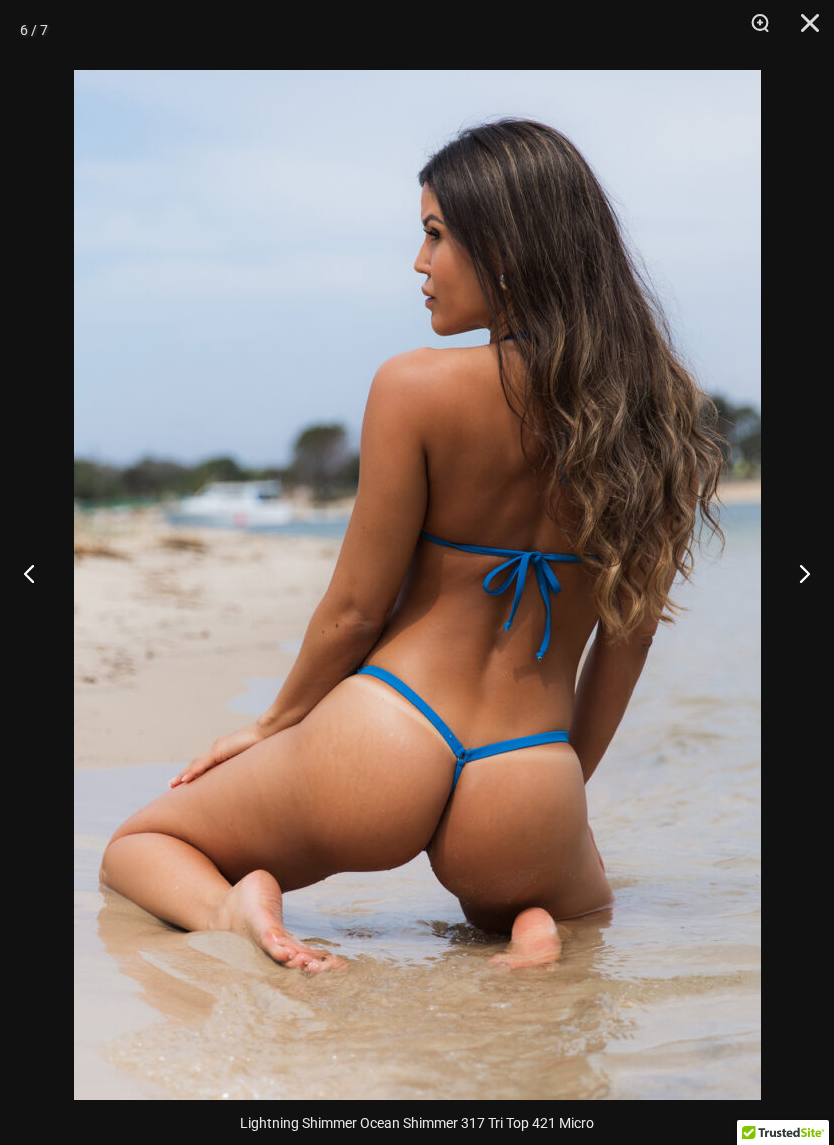 click at bounding box center [796, 573] 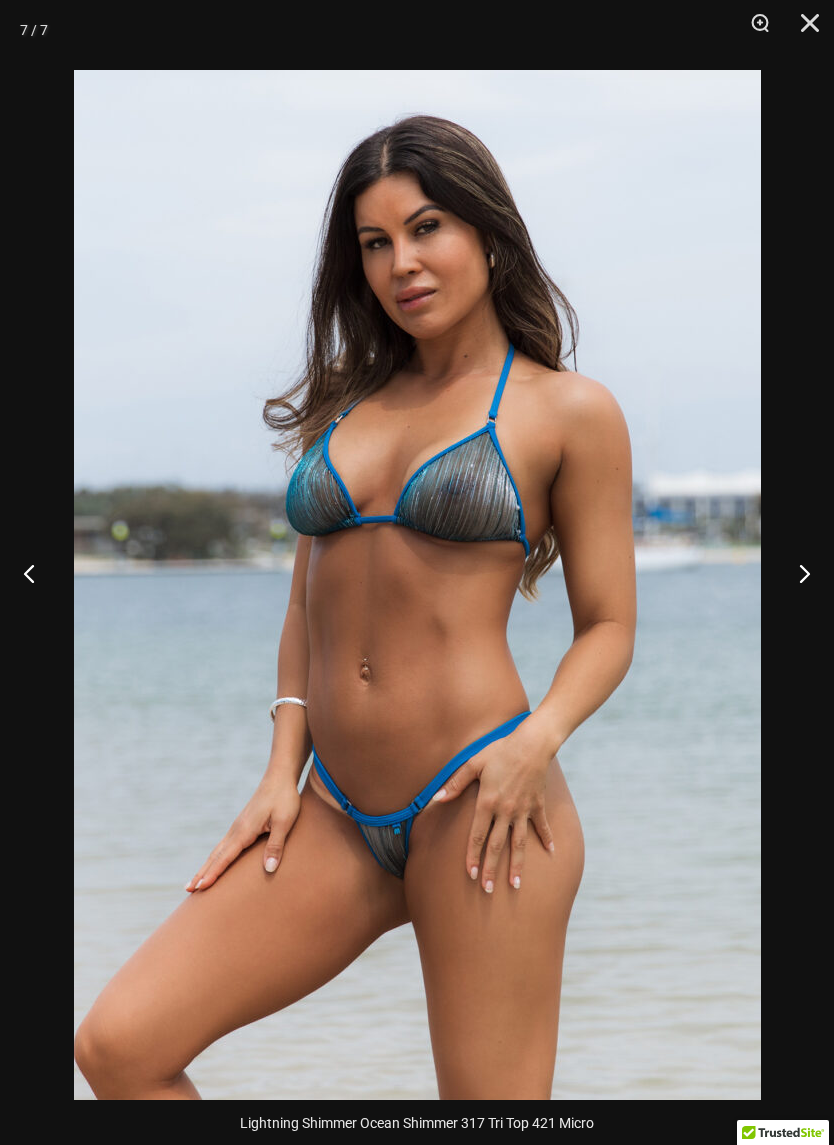 click at bounding box center (796, 573) 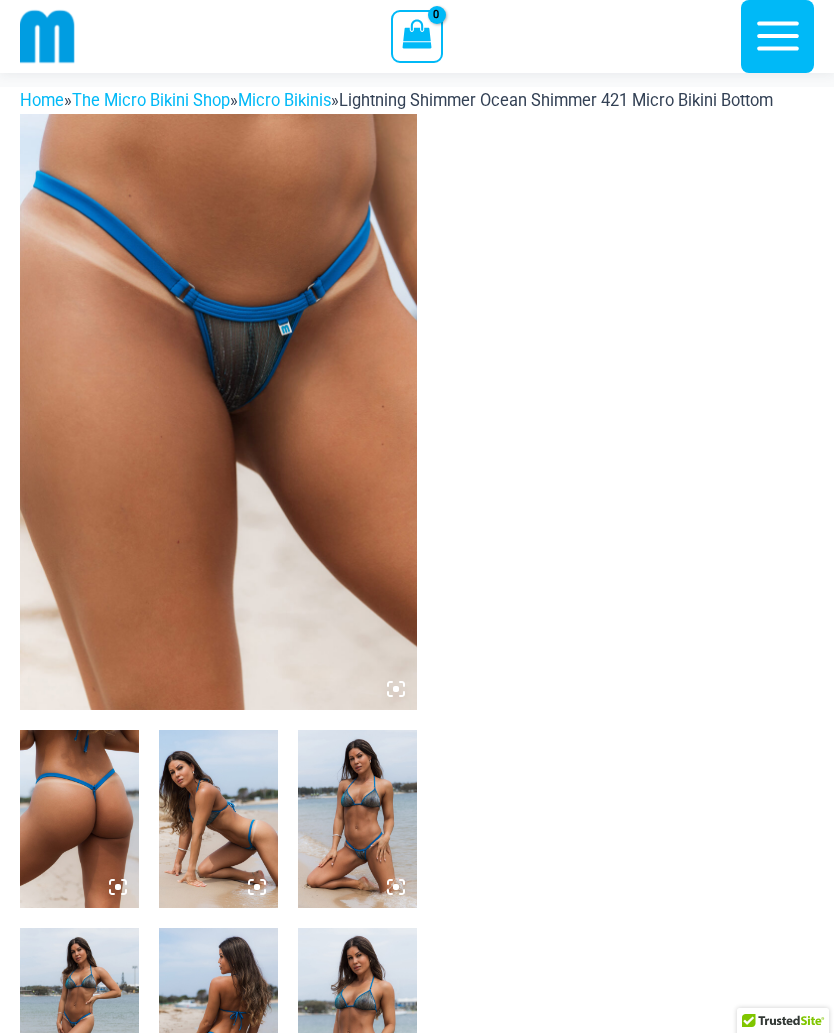 scroll, scrollTop: 0, scrollLeft: 0, axis: both 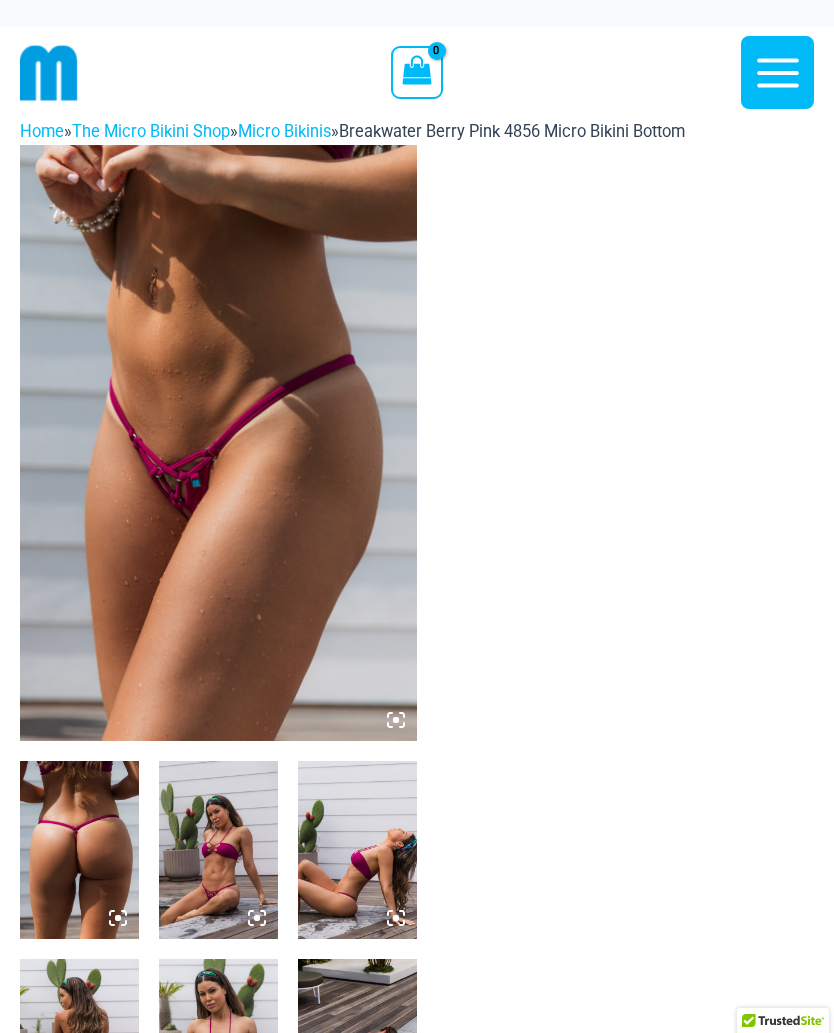 click at bounding box center (218, 443) 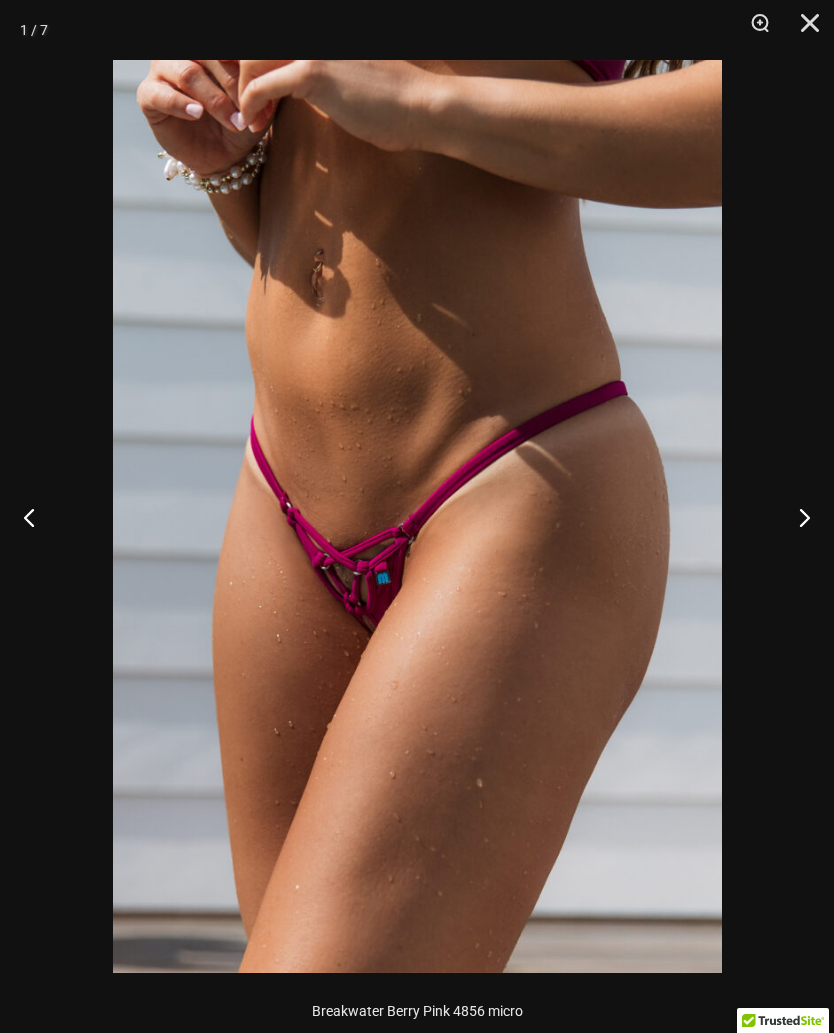 click at bounding box center [796, 517] 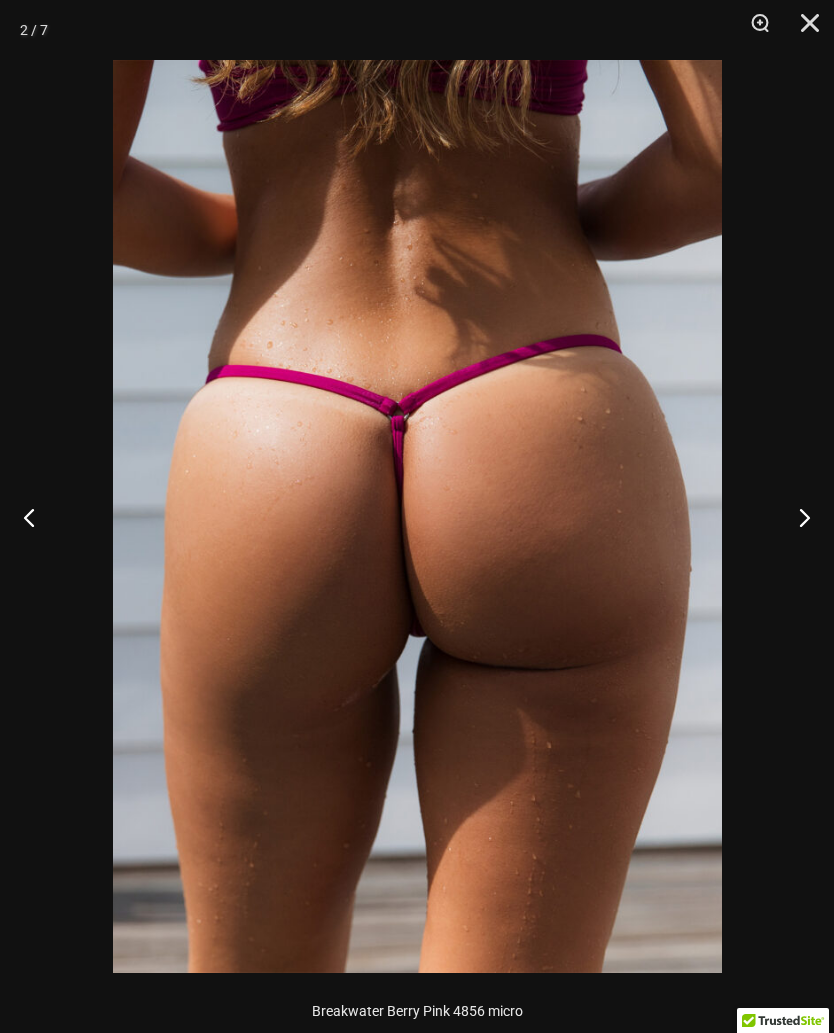 click at bounding box center (796, 517) 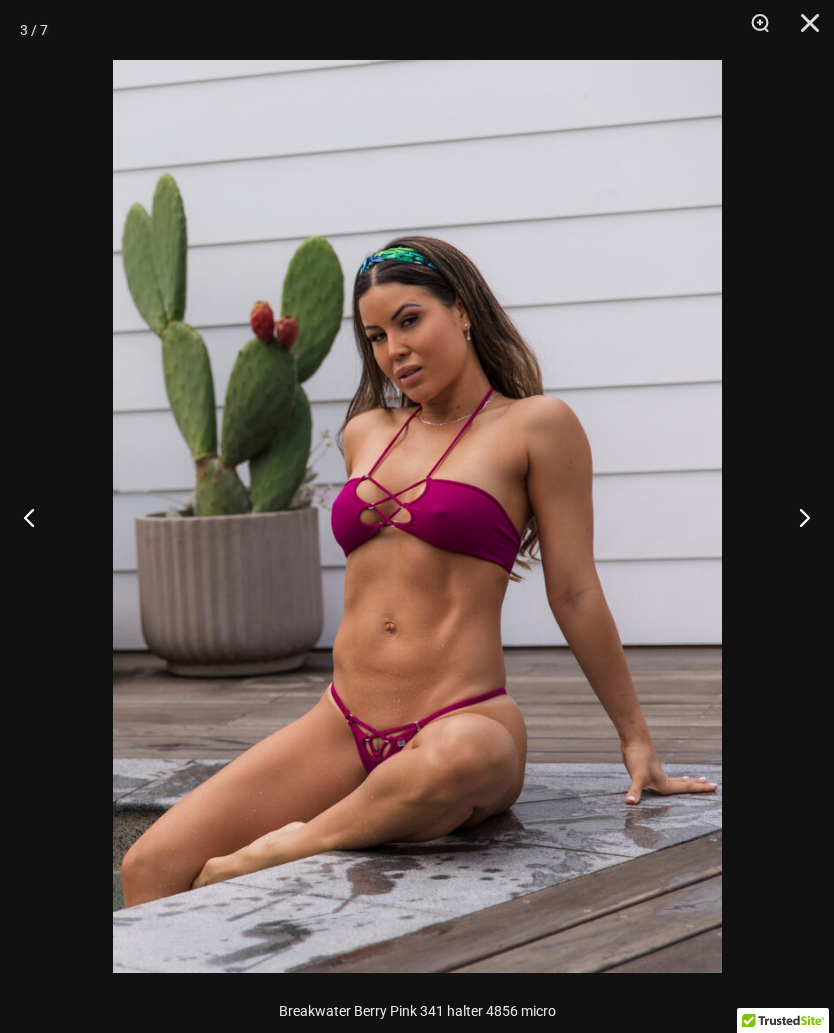 click at bounding box center [796, 517] 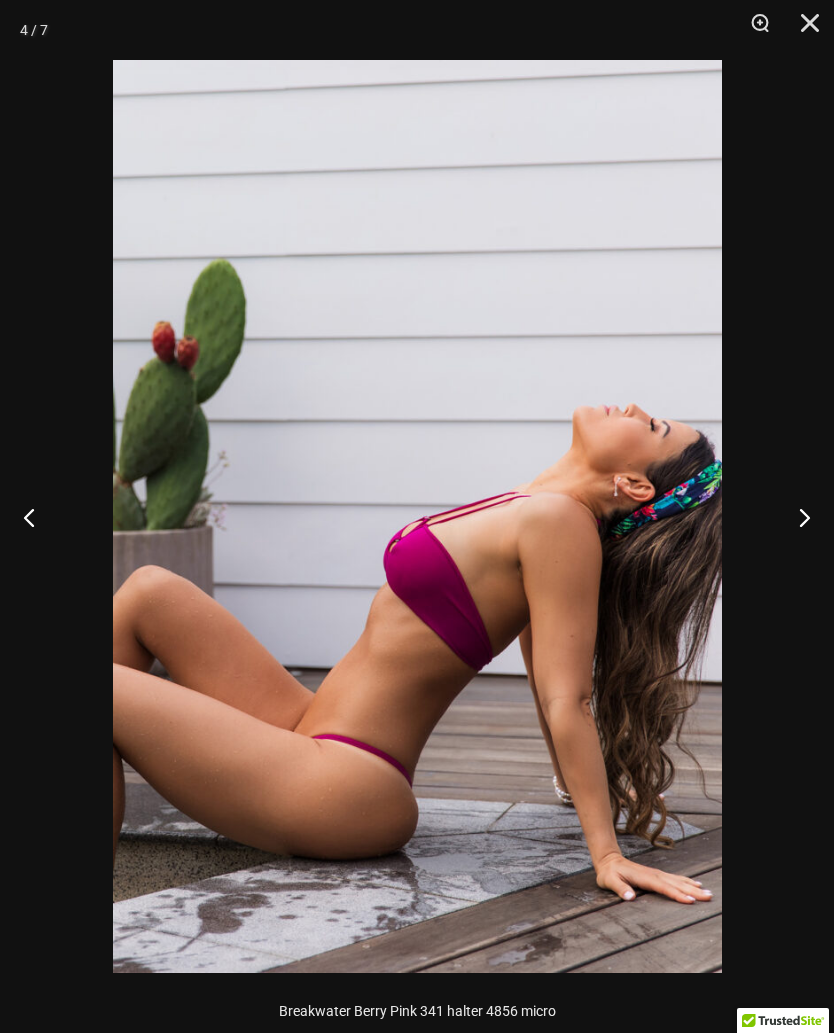 click at bounding box center (796, 517) 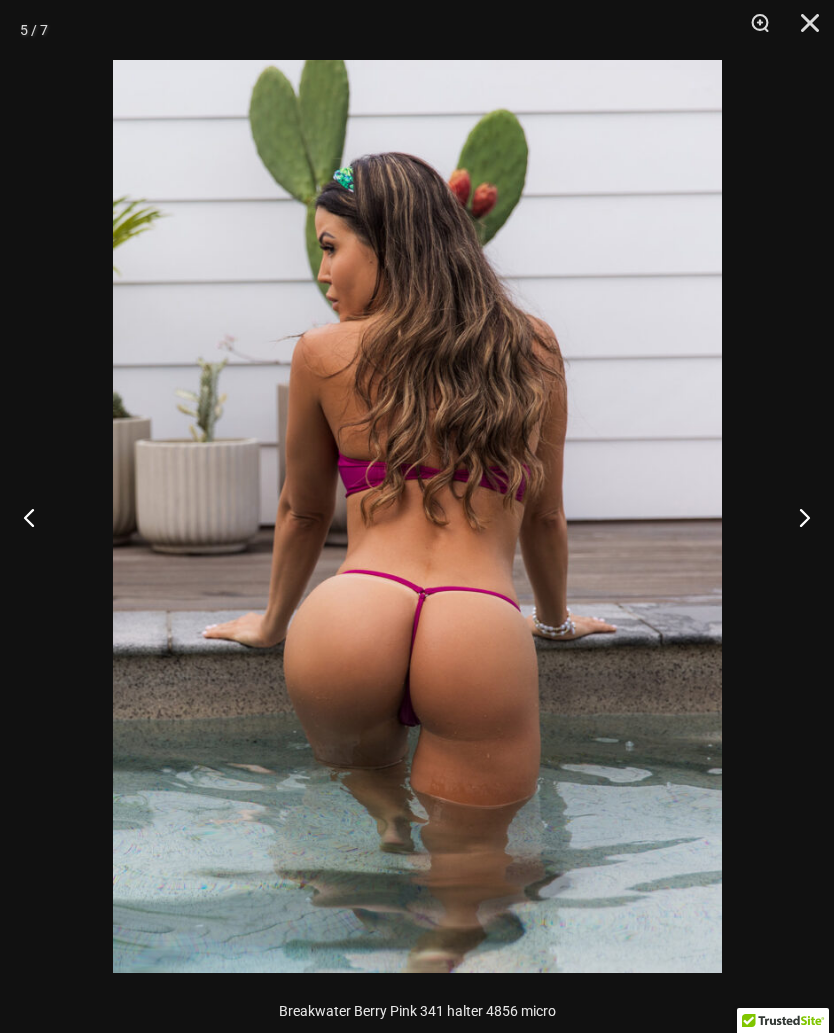 click at bounding box center (796, 517) 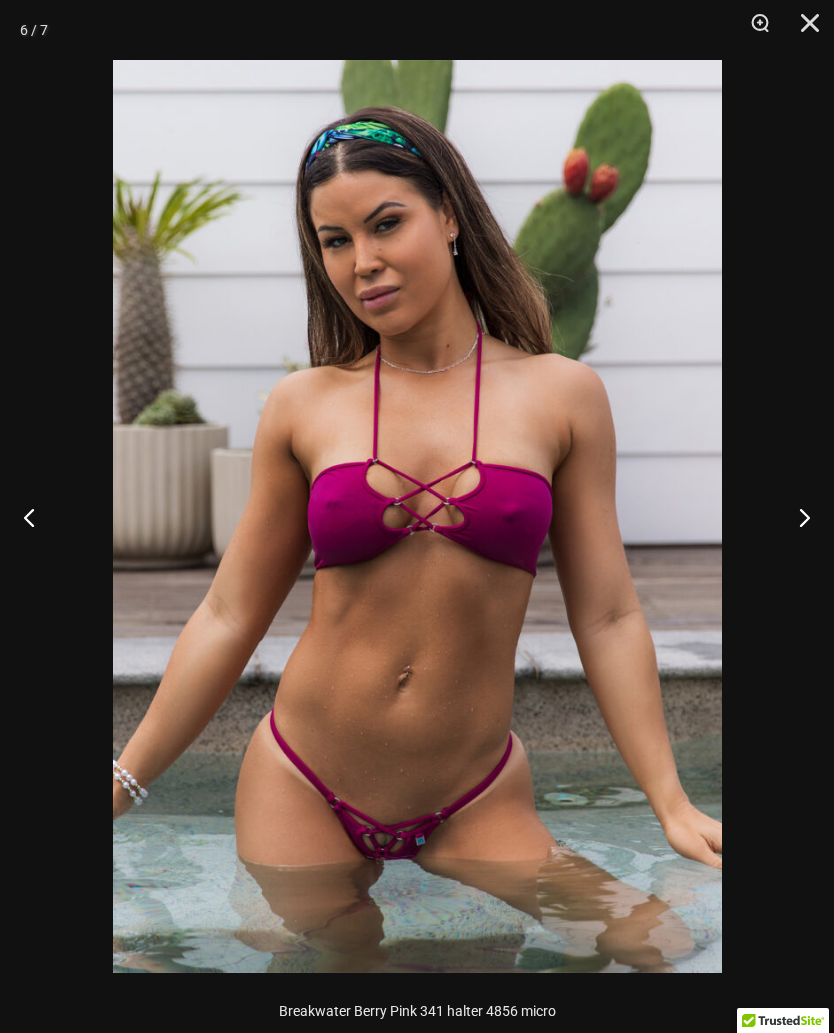 click at bounding box center (796, 517) 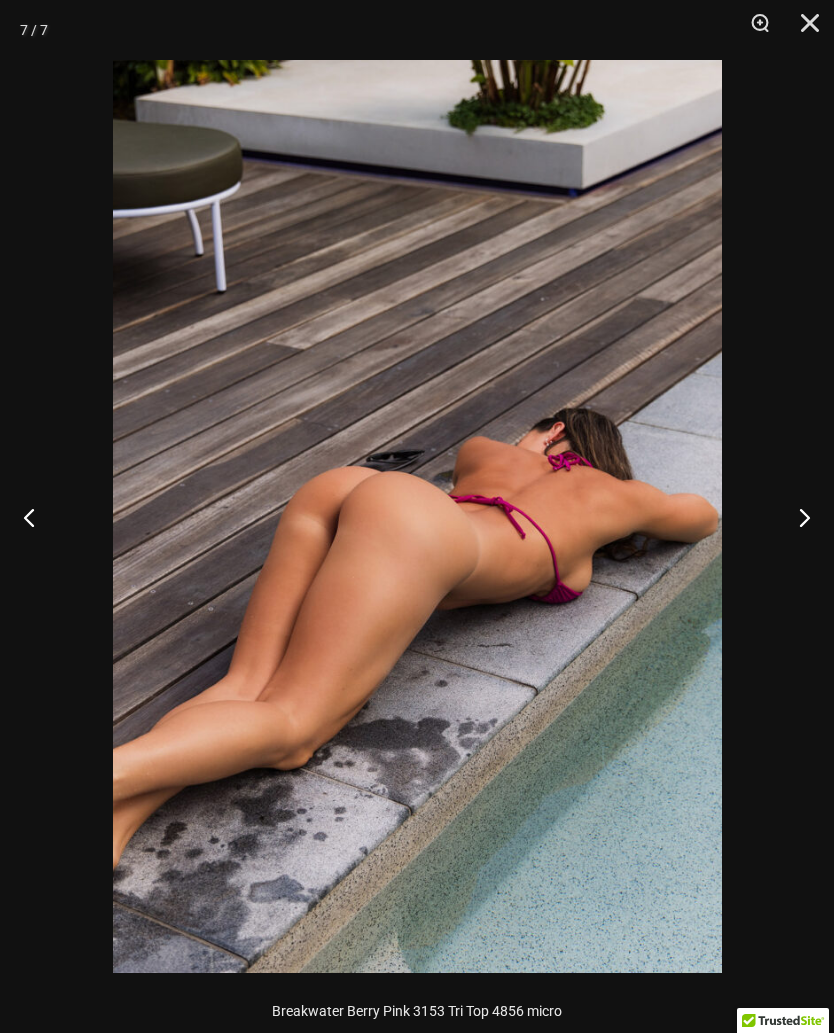 click at bounding box center (796, 517) 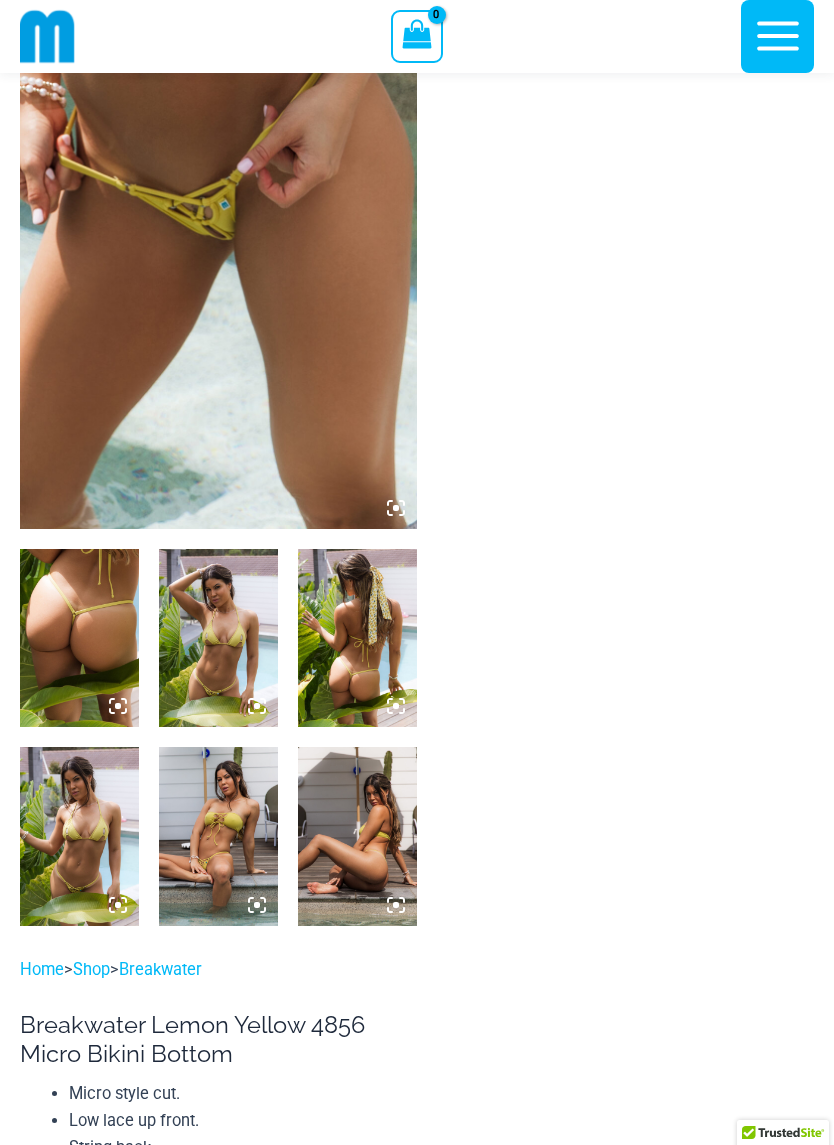 scroll, scrollTop: 206, scrollLeft: 0, axis: vertical 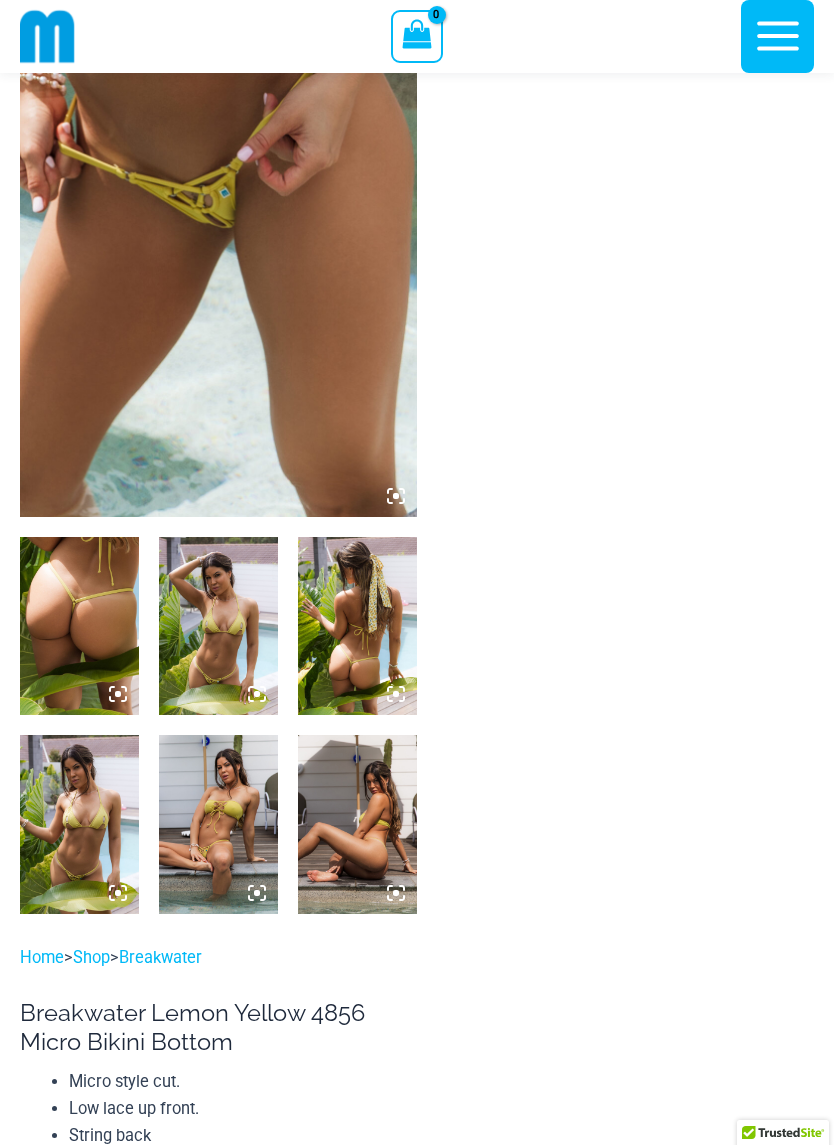 click at bounding box center [218, 824] 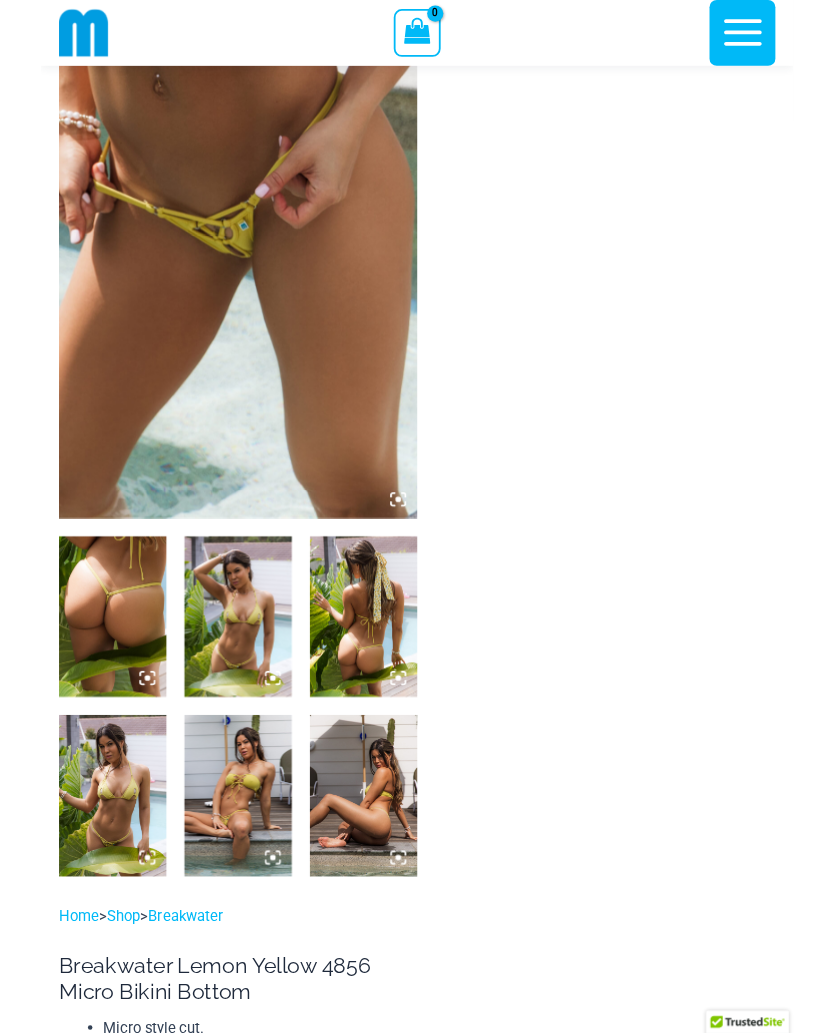 scroll, scrollTop: 0, scrollLeft: 0, axis: both 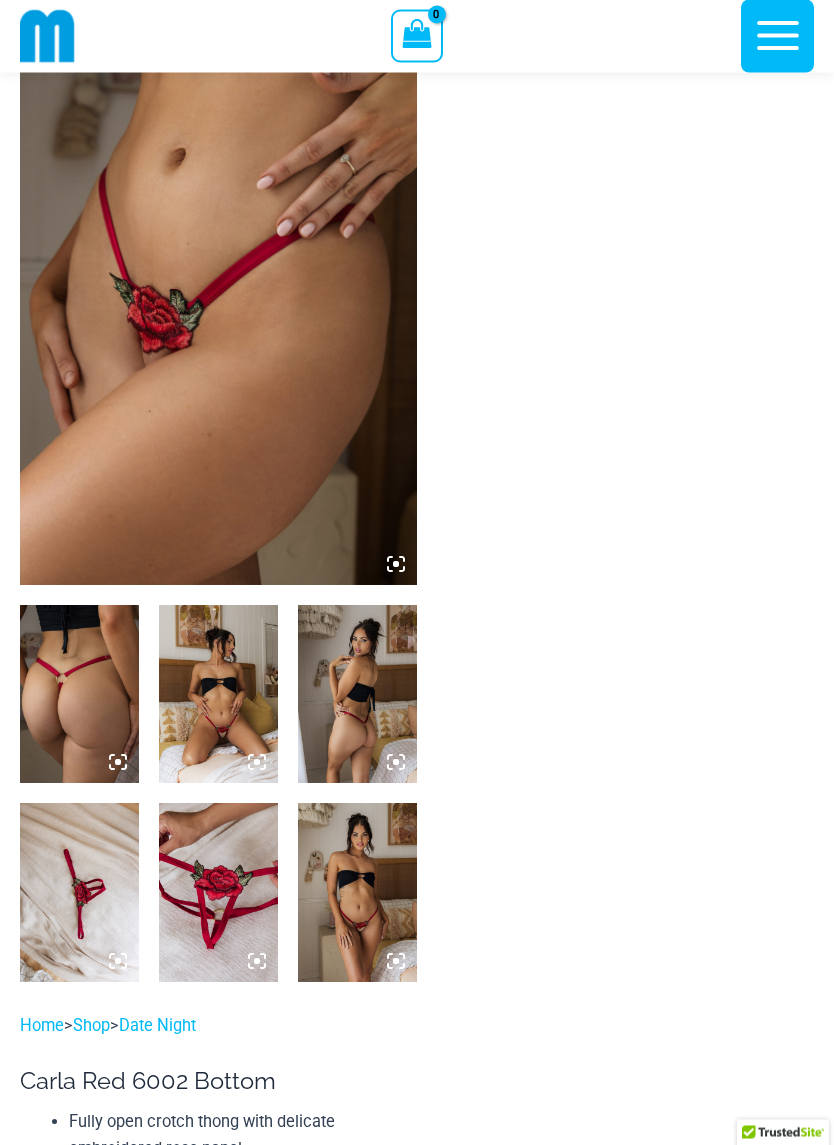 click at bounding box center (218, 695) 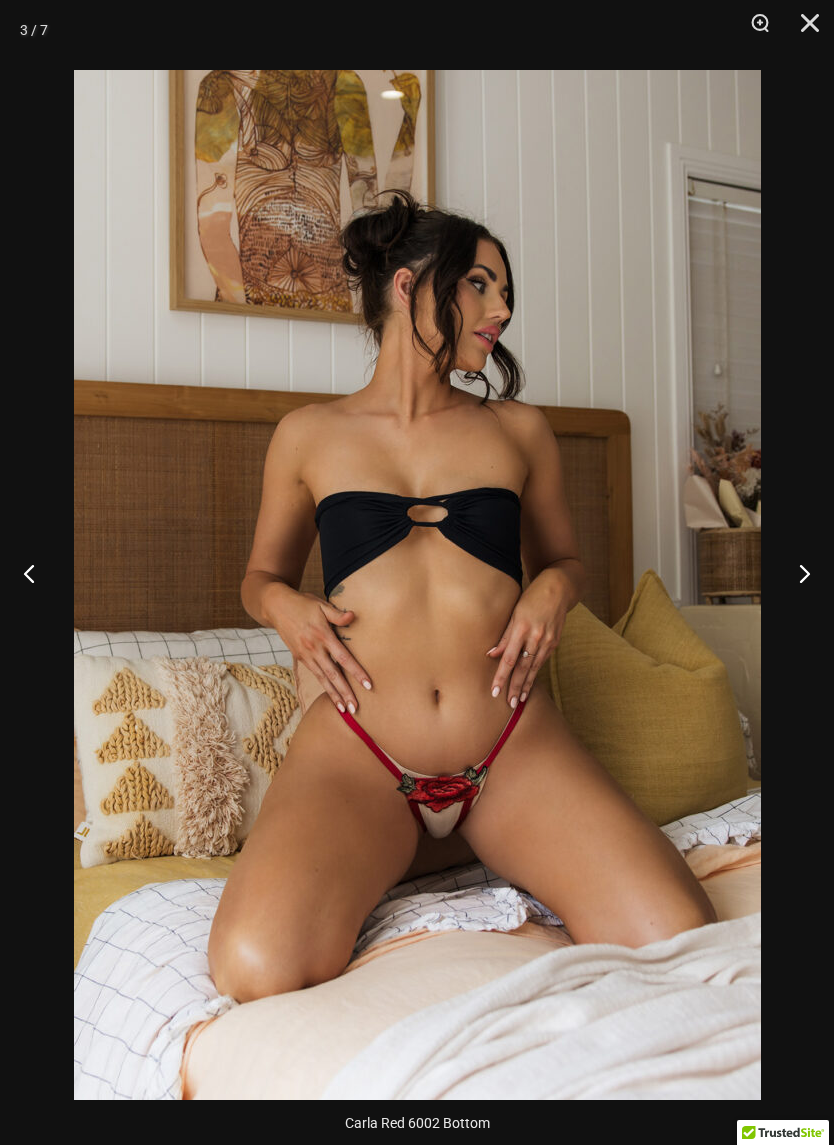click at bounding box center (796, 573) 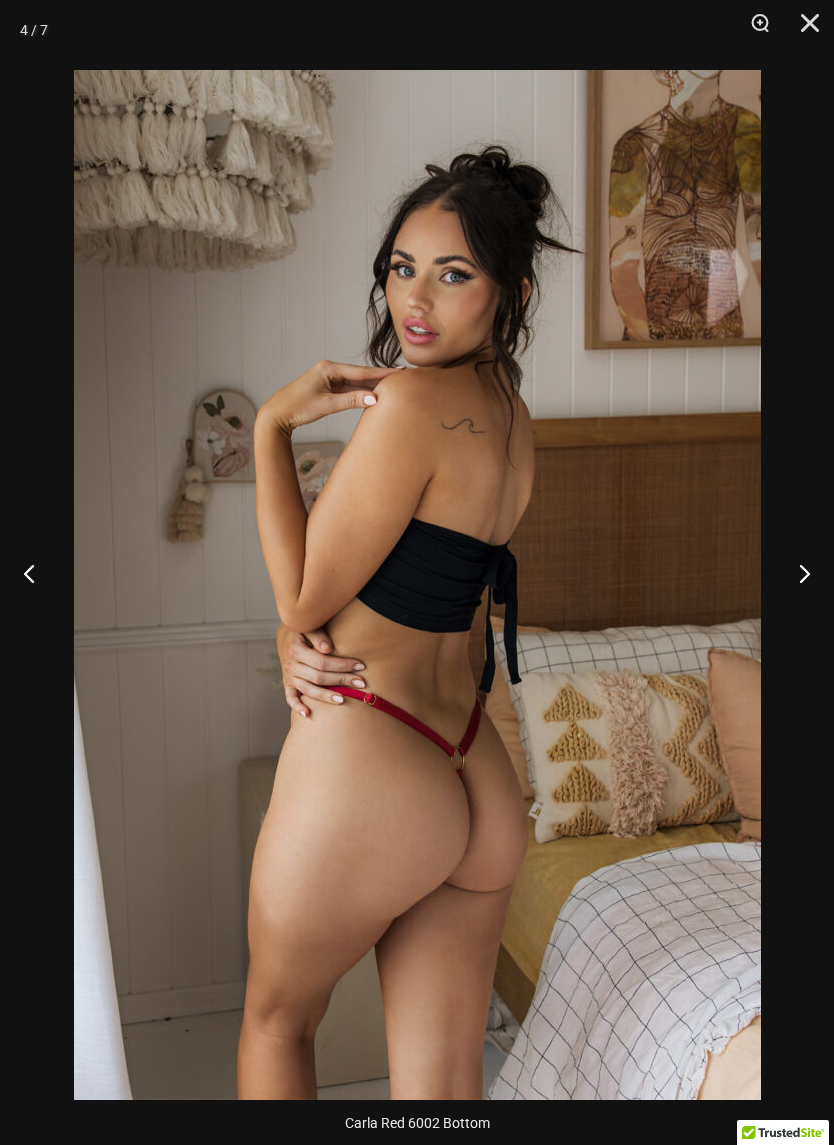 click at bounding box center (796, 573) 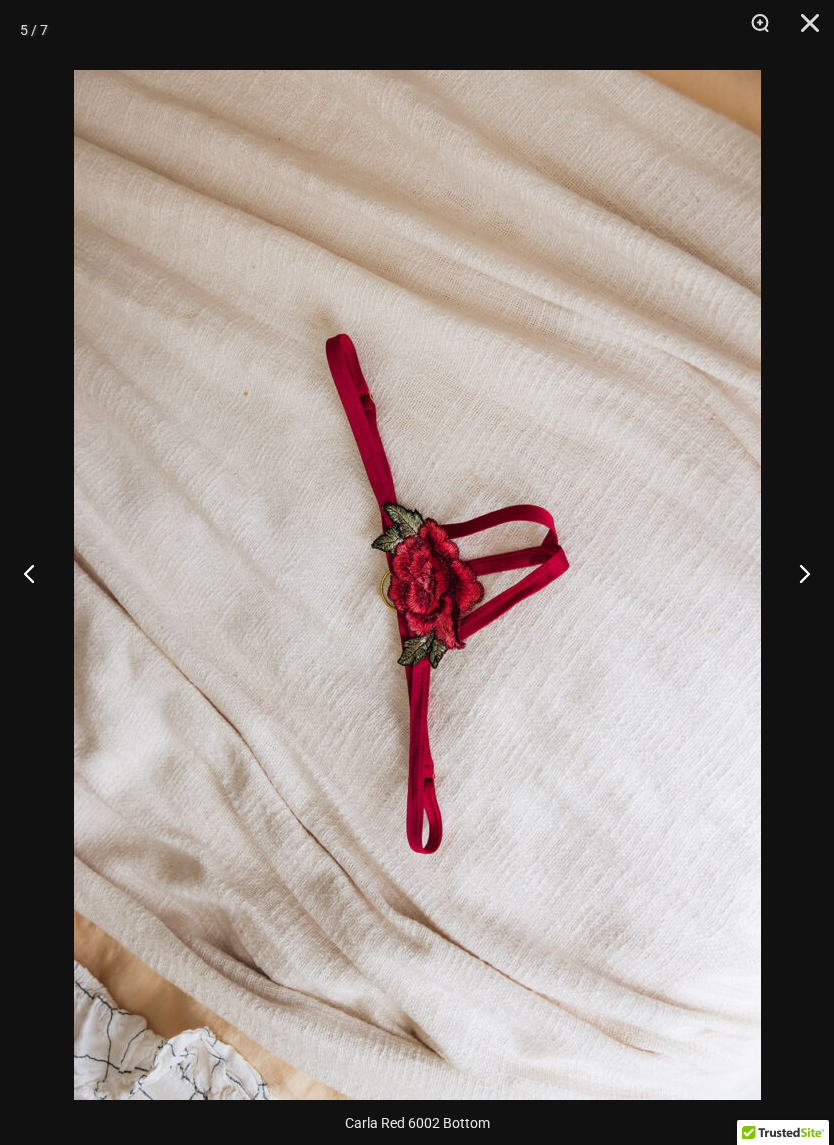 click at bounding box center [796, 573] 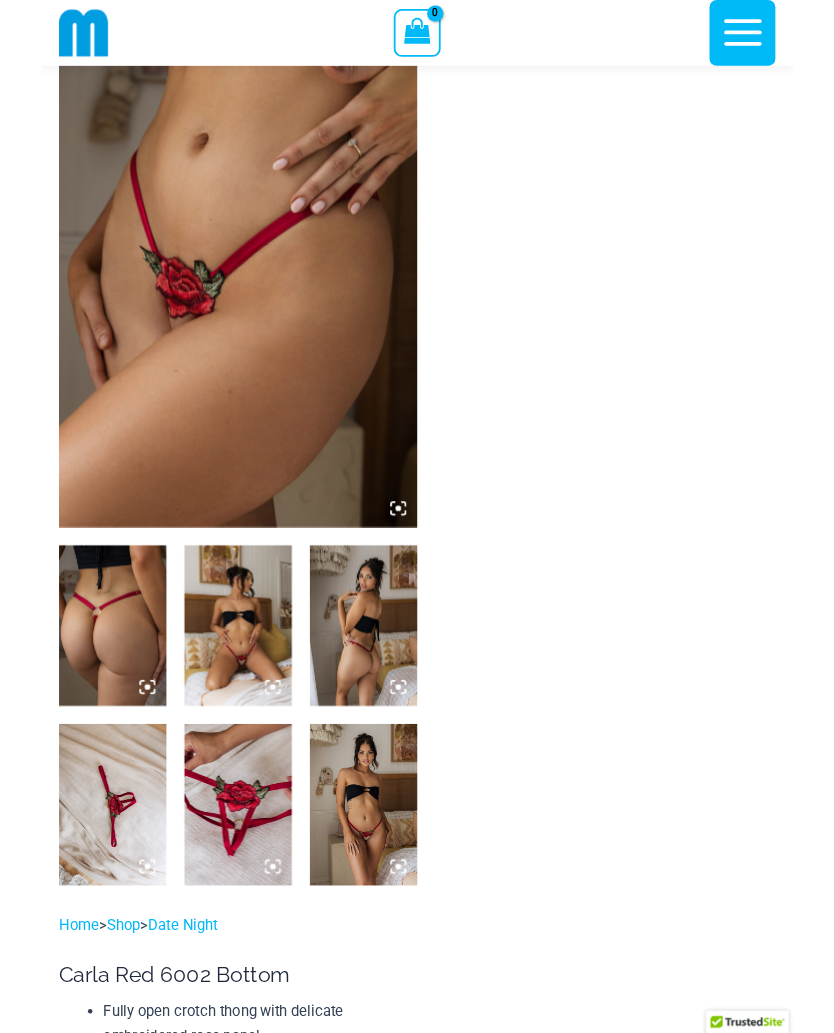 scroll, scrollTop: 0, scrollLeft: 0, axis: both 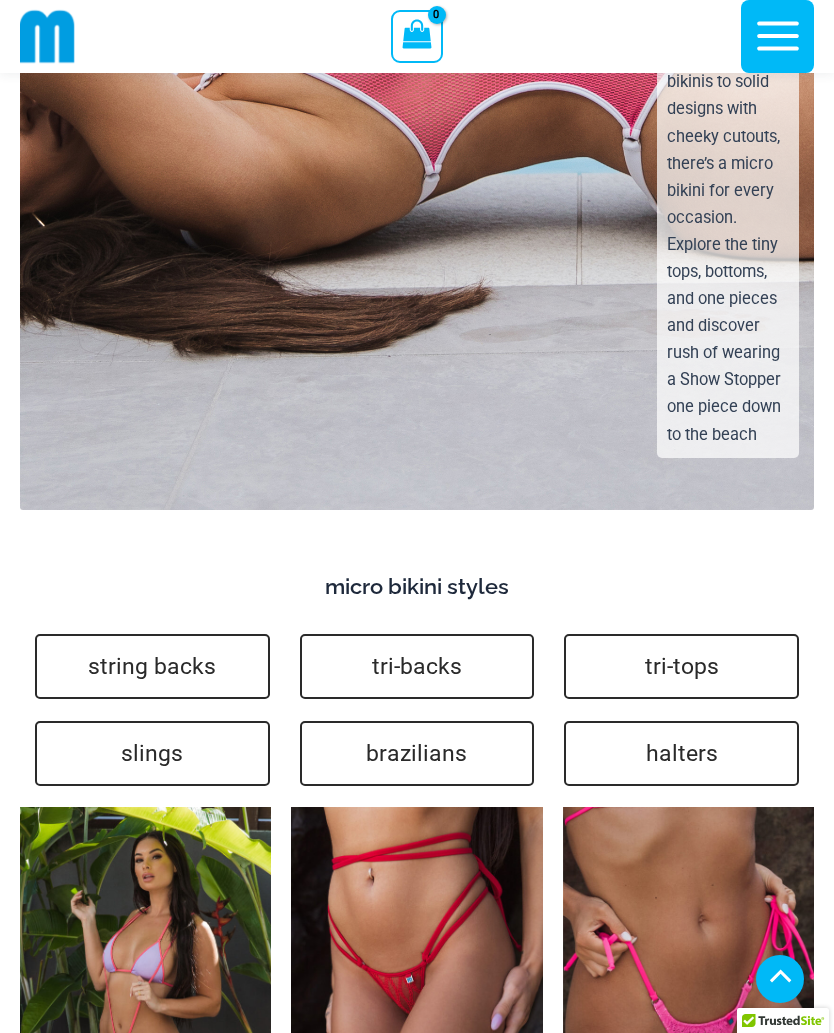 click on "brazilians" at bounding box center [417, 753] 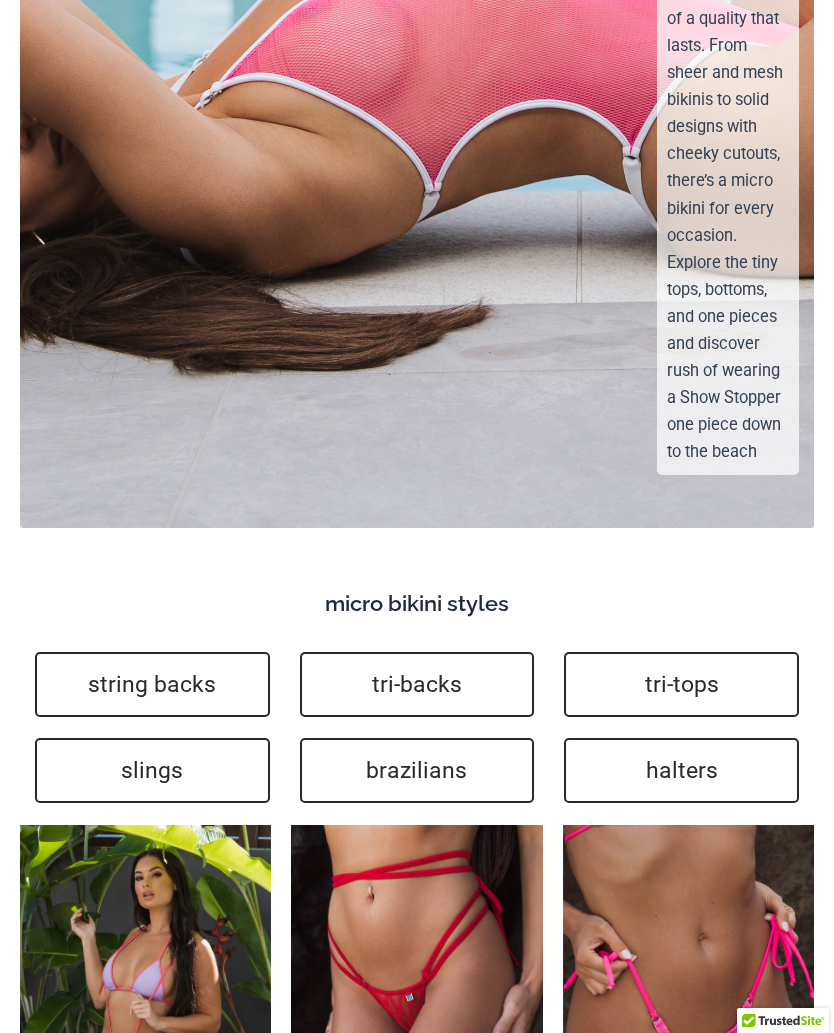 scroll, scrollTop: 5402, scrollLeft: 0, axis: vertical 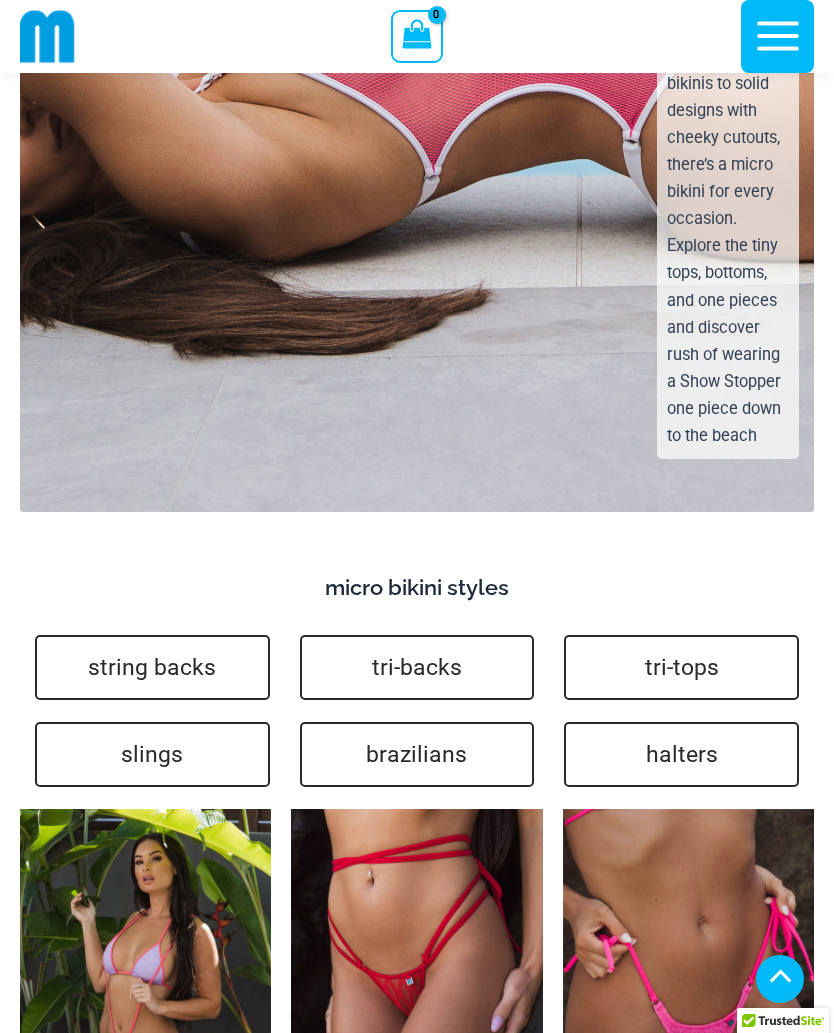 click on "tri-tops" at bounding box center (681, 667) 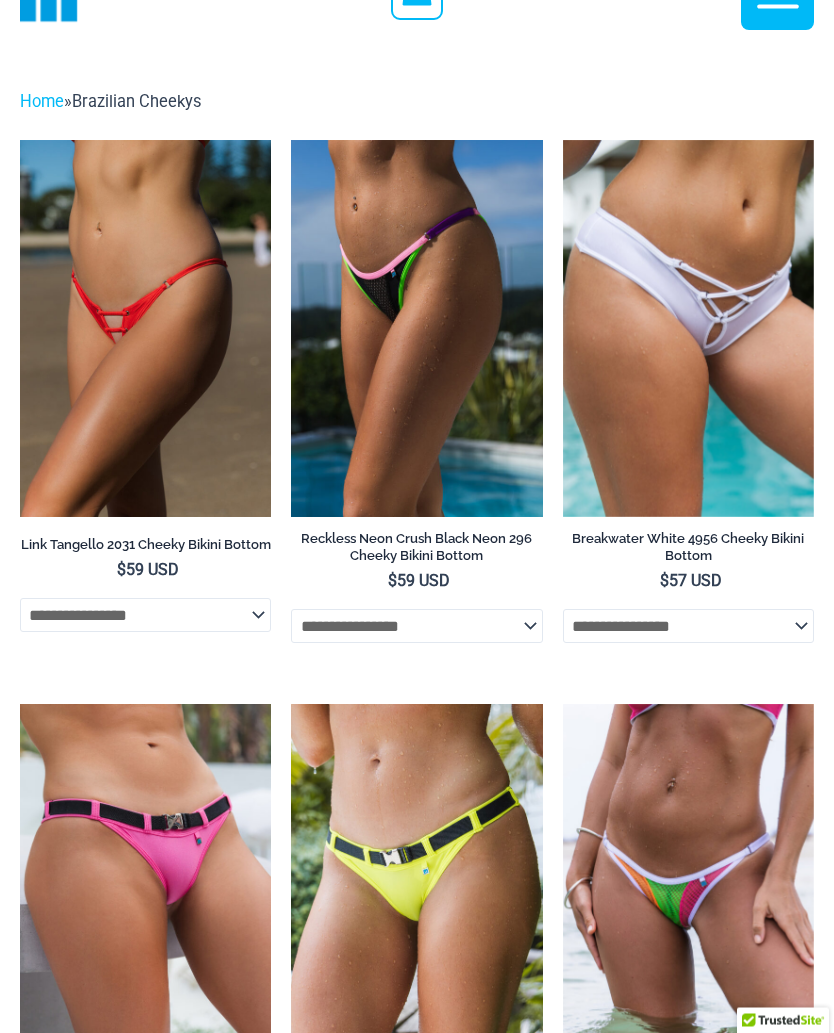 scroll, scrollTop: 0, scrollLeft: 0, axis: both 